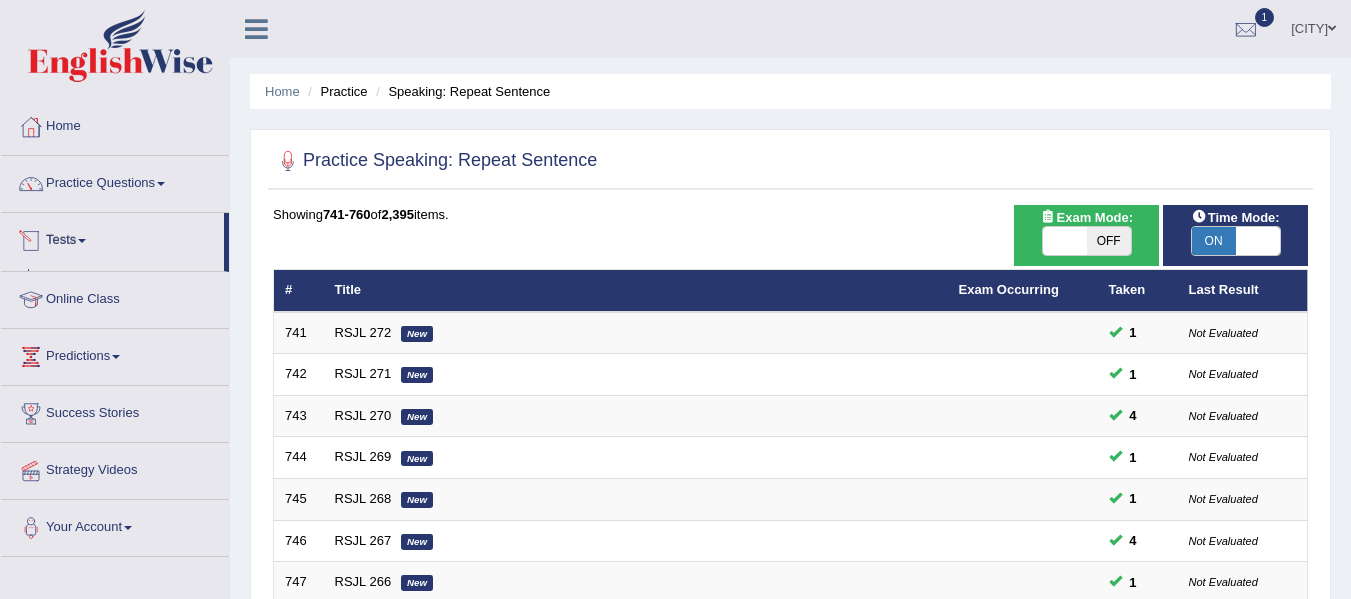 scroll, scrollTop: 0, scrollLeft: 0, axis: both 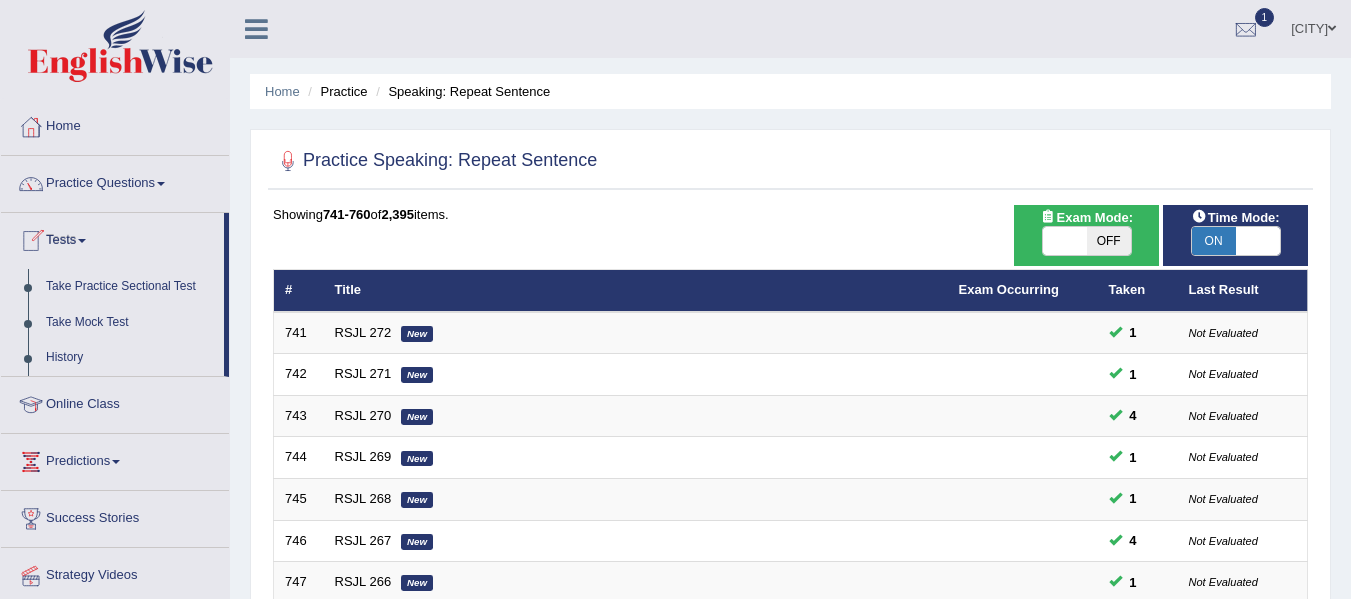 click on "Practice Questions" at bounding box center [115, 181] 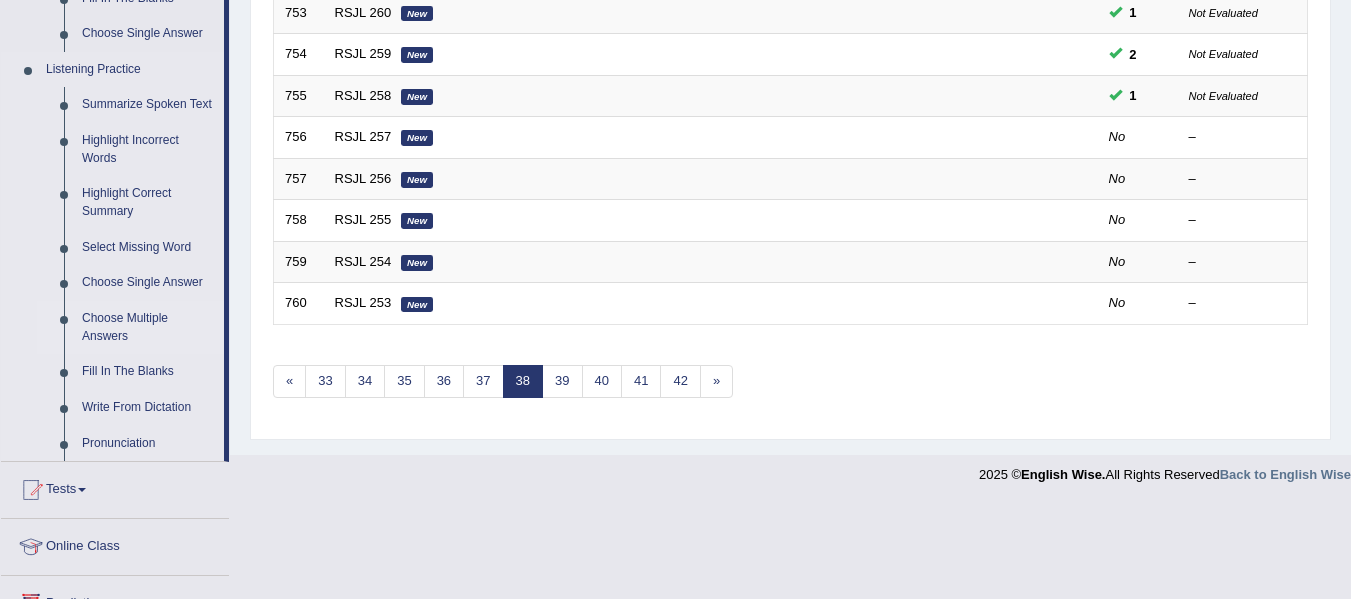 scroll, scrollTop: 900, scrollLeft: 0, axis: vertical 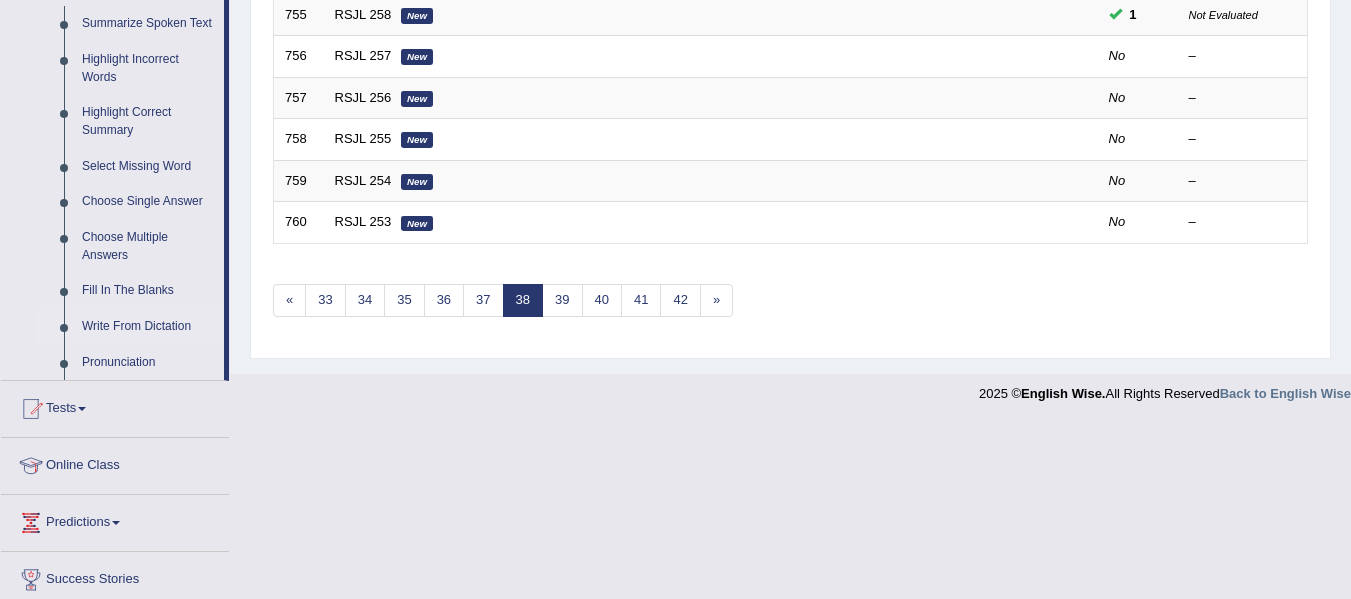 click on "Write From Dictation" at bounding box center (148, 327) 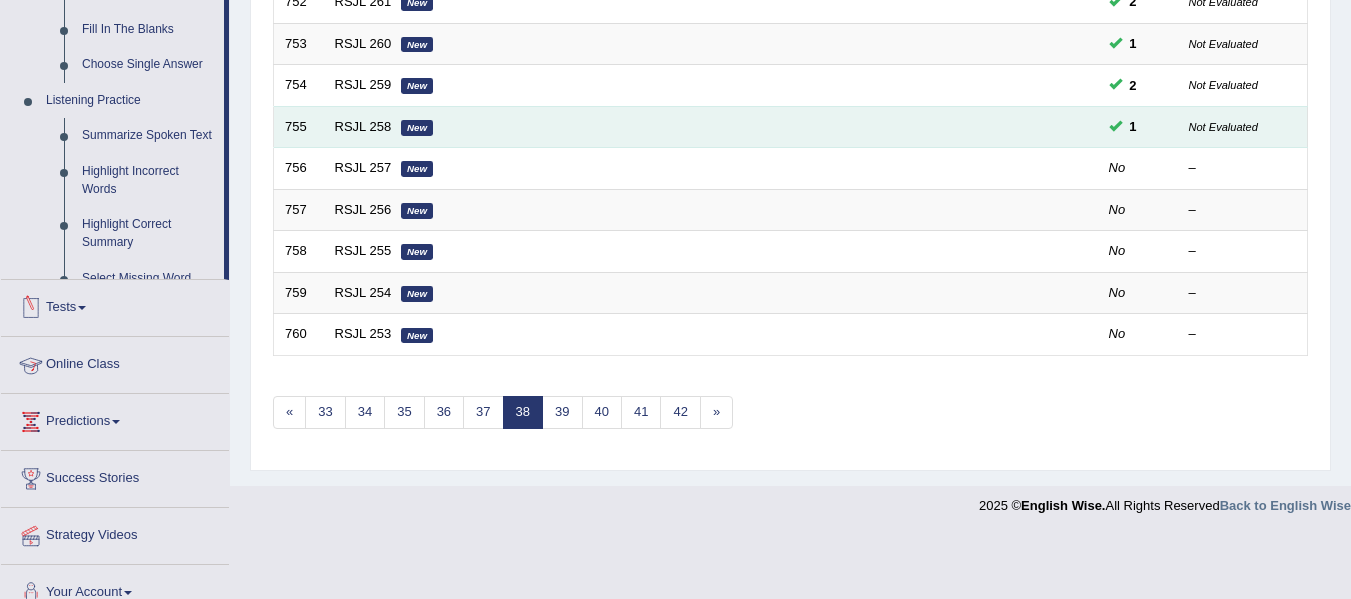 scroll, scrollTop: 725, scrollLeft: 0, axis: vertical 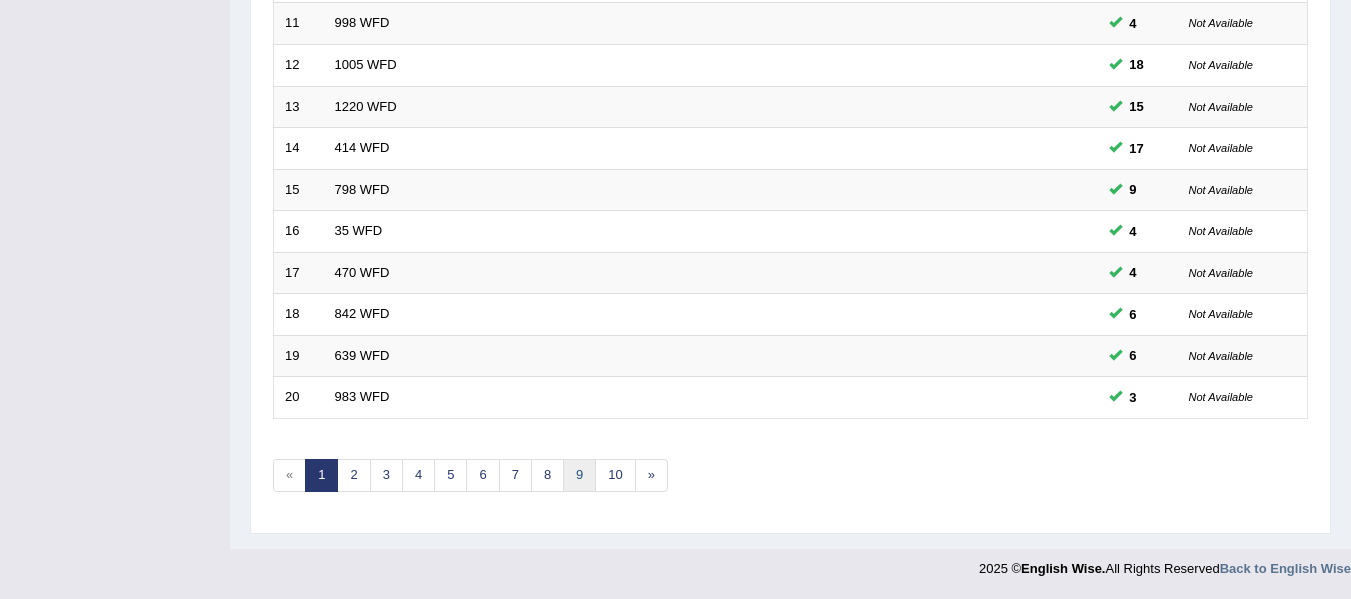 click on "9" at bounding box center [579, 475] 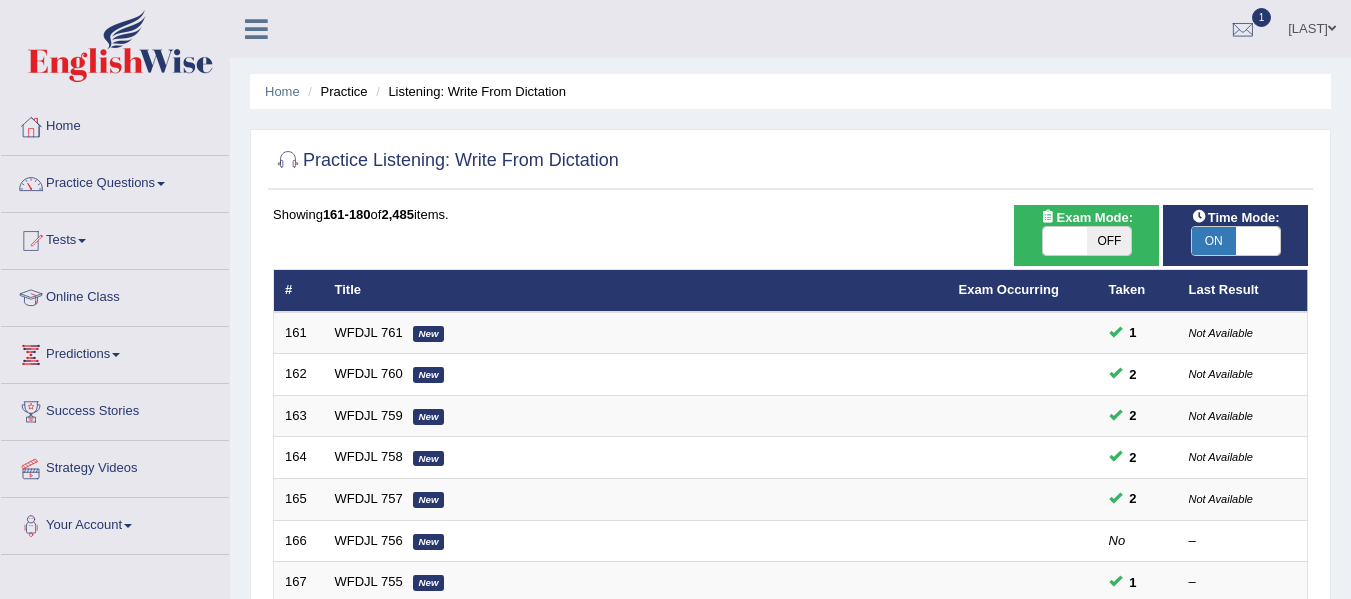 scroll, scrollTop: 725, scrollLeft: 0, axis: vertical 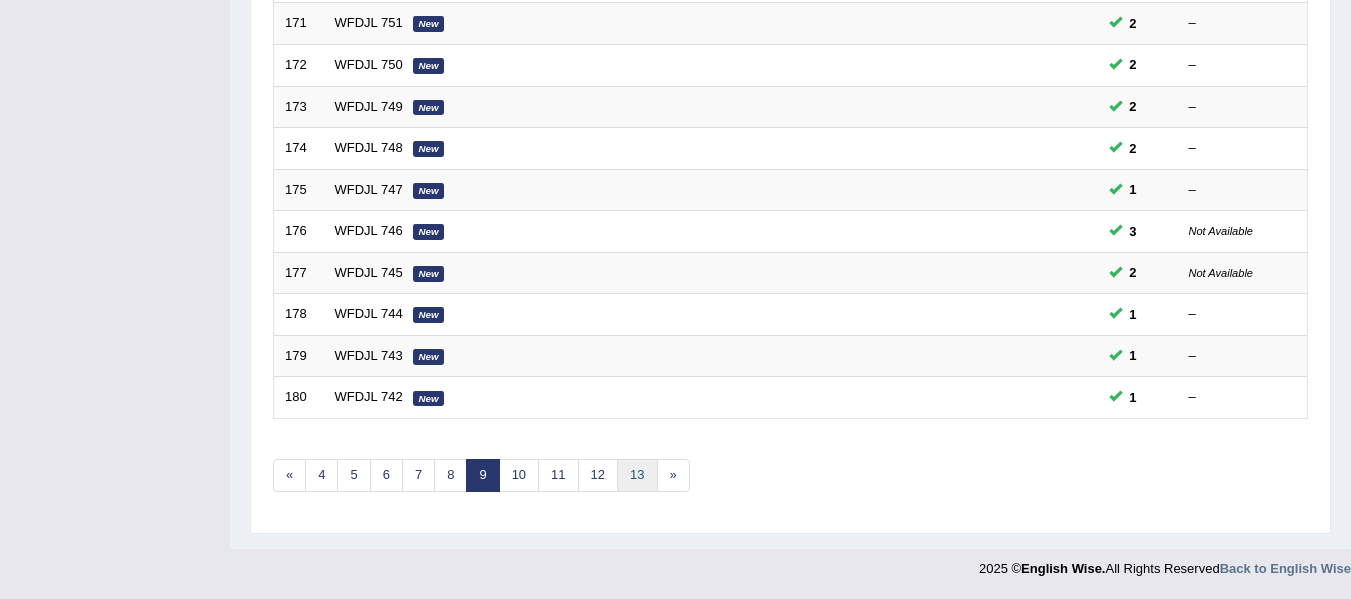 click on "13" at bounding box center [637, 475] 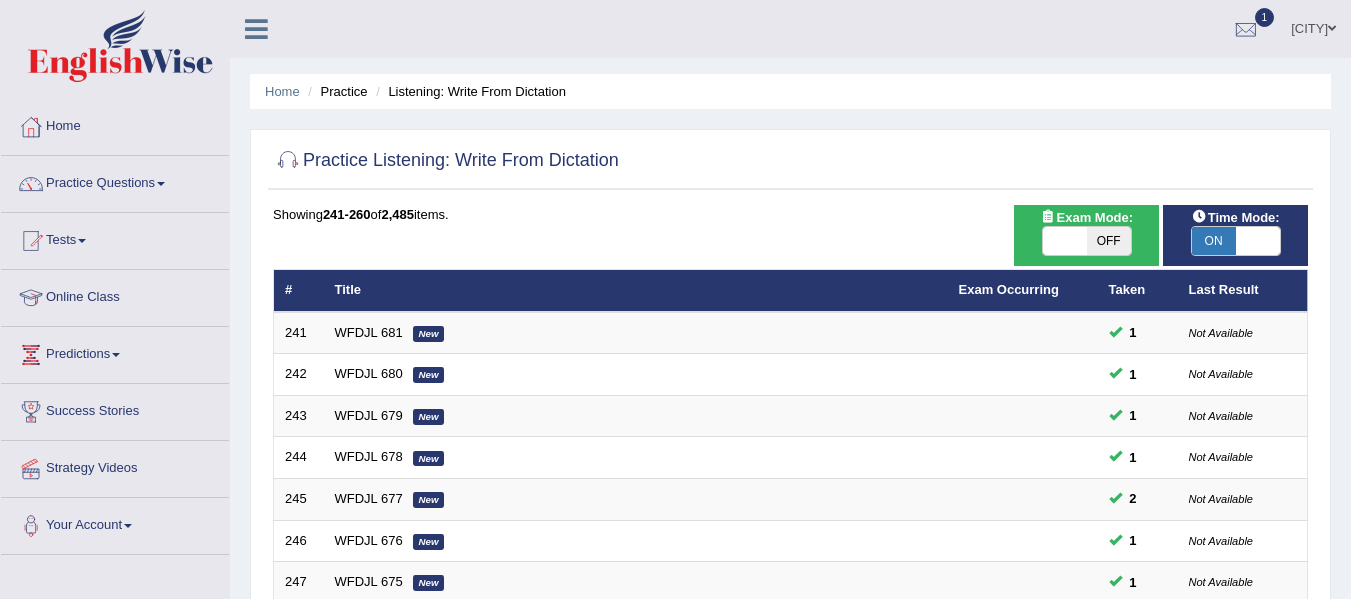 scroll, scrollTop: 725, scrollLeft: 0, axis: vertical 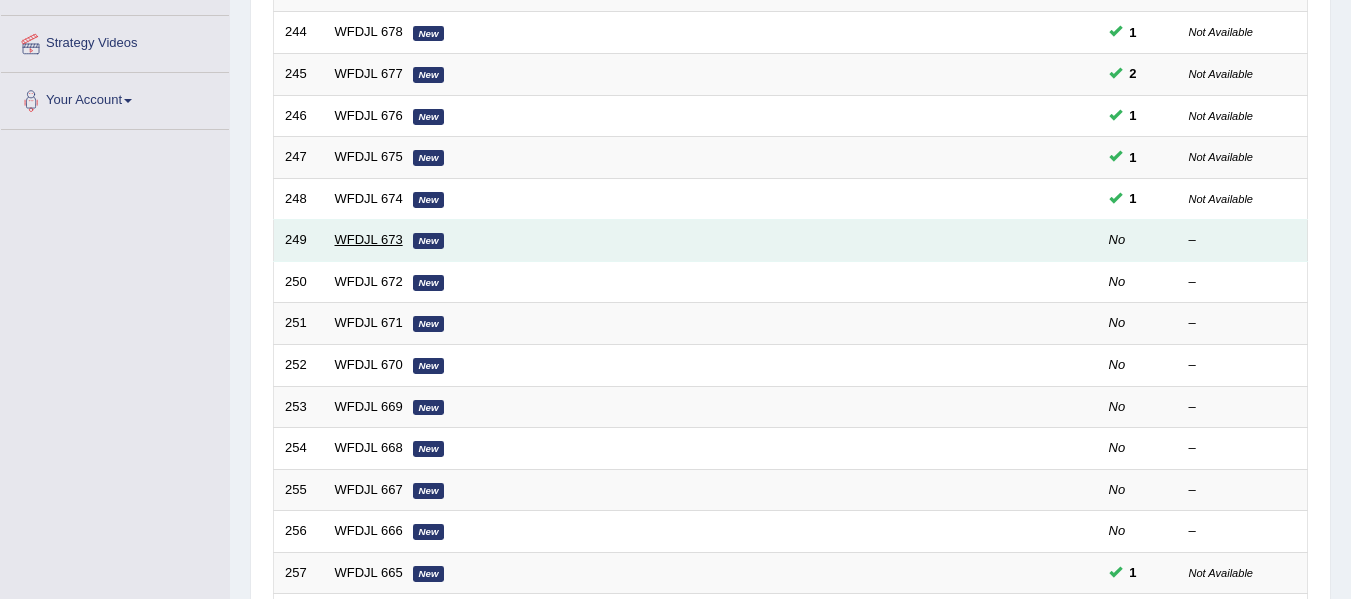 click on "WFDJL 673" at bounding box center (369, 239) 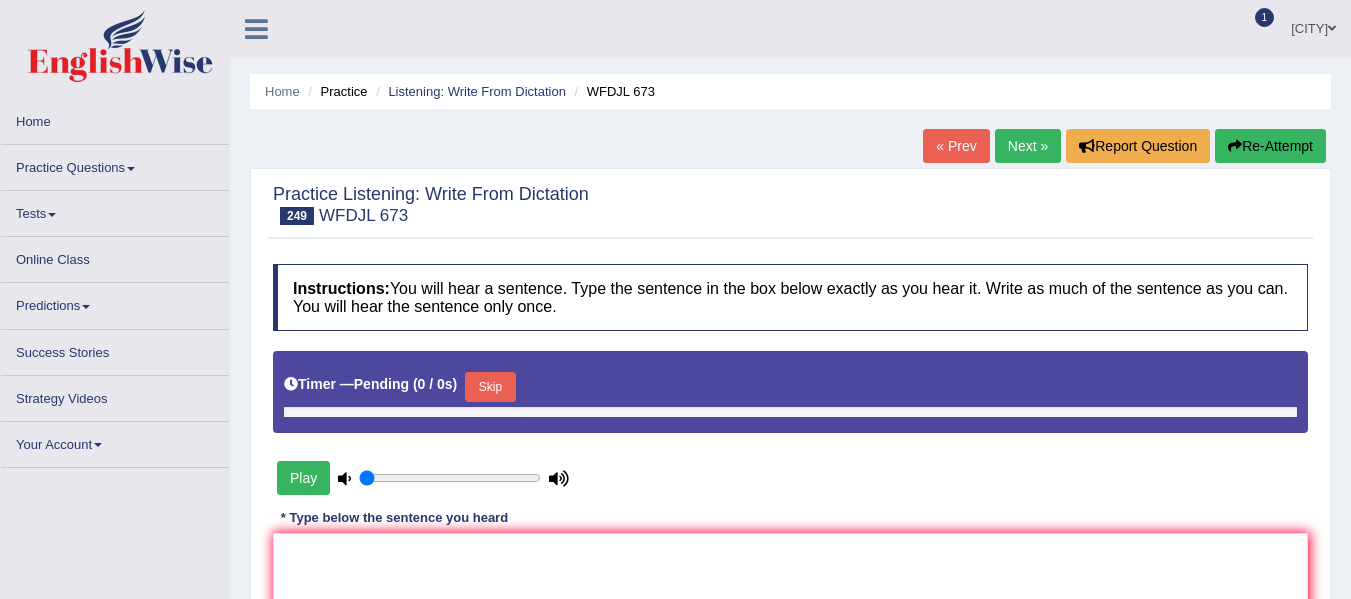 scroll, scrollTop: 451, scrollLeft: 0, axis: vertical 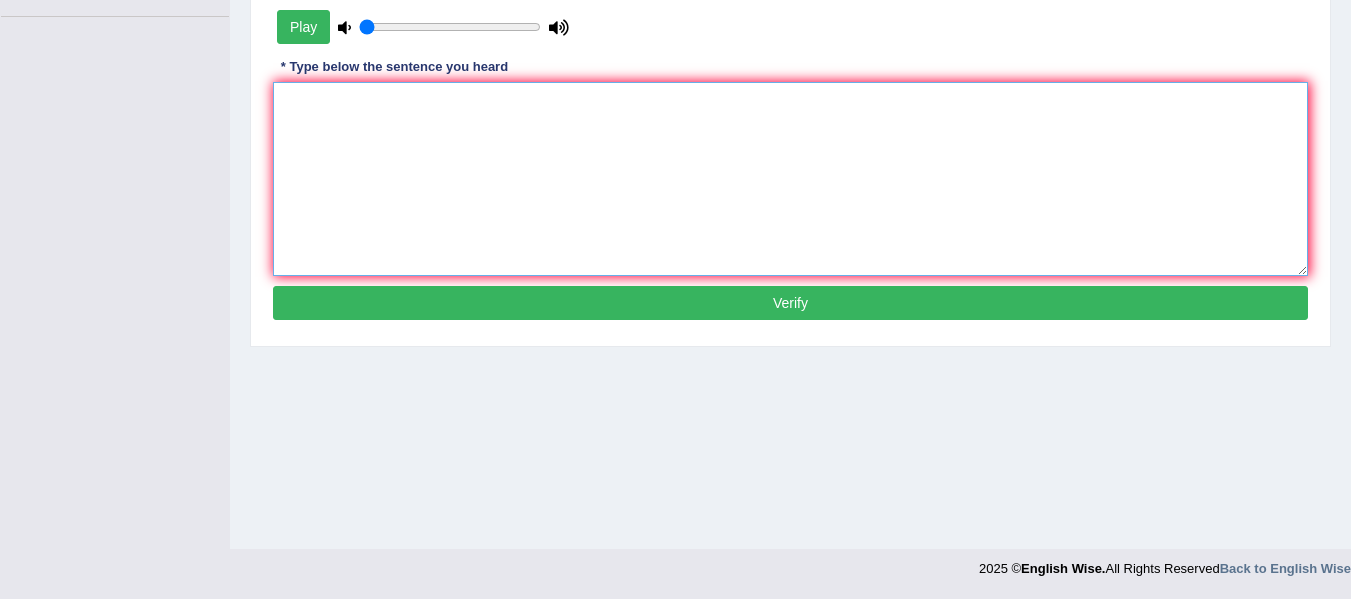 click at bounding box center (790, 179) 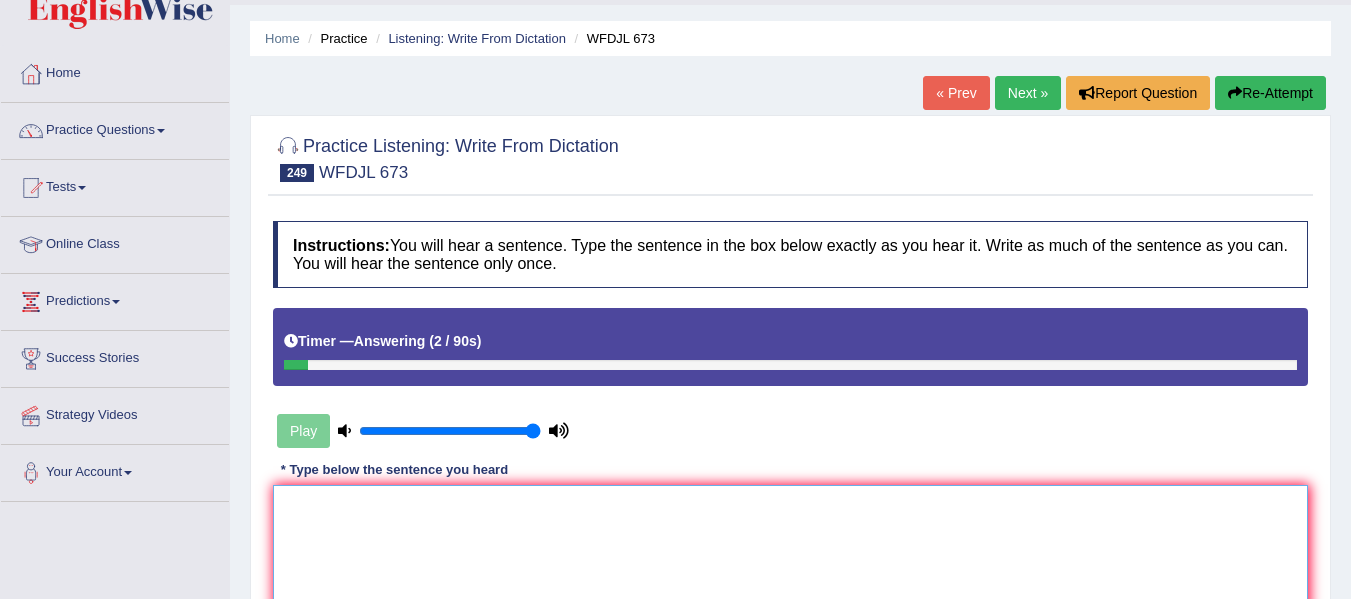 scroll, scrollTop: 51, scrollLeft: 0, axis: vertical 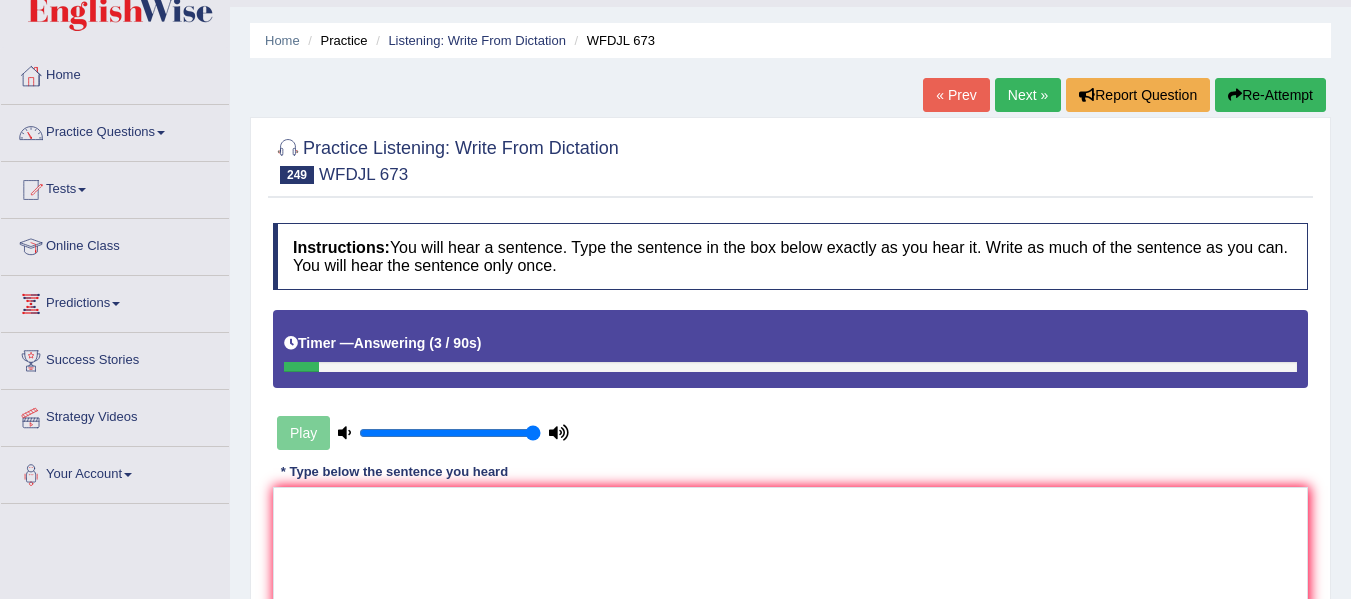 click on "Next »" at bounding box center (1028, 95) 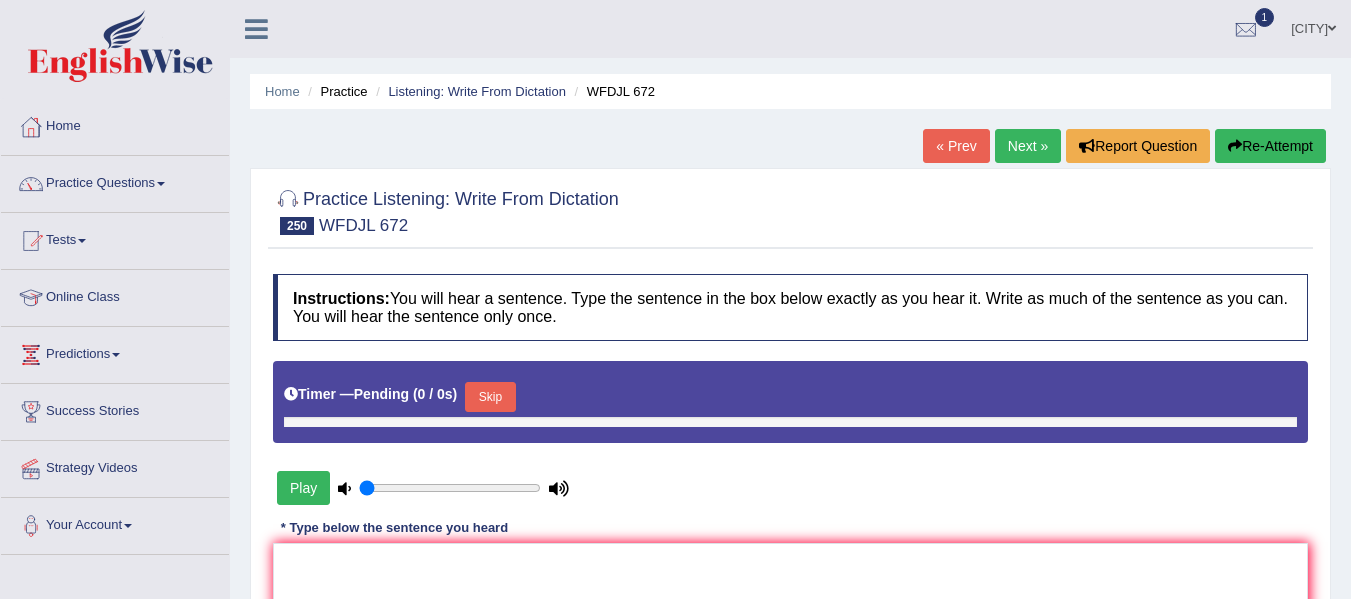 scroll, scrollTop: 0, scrollLeft: 0, axis: both 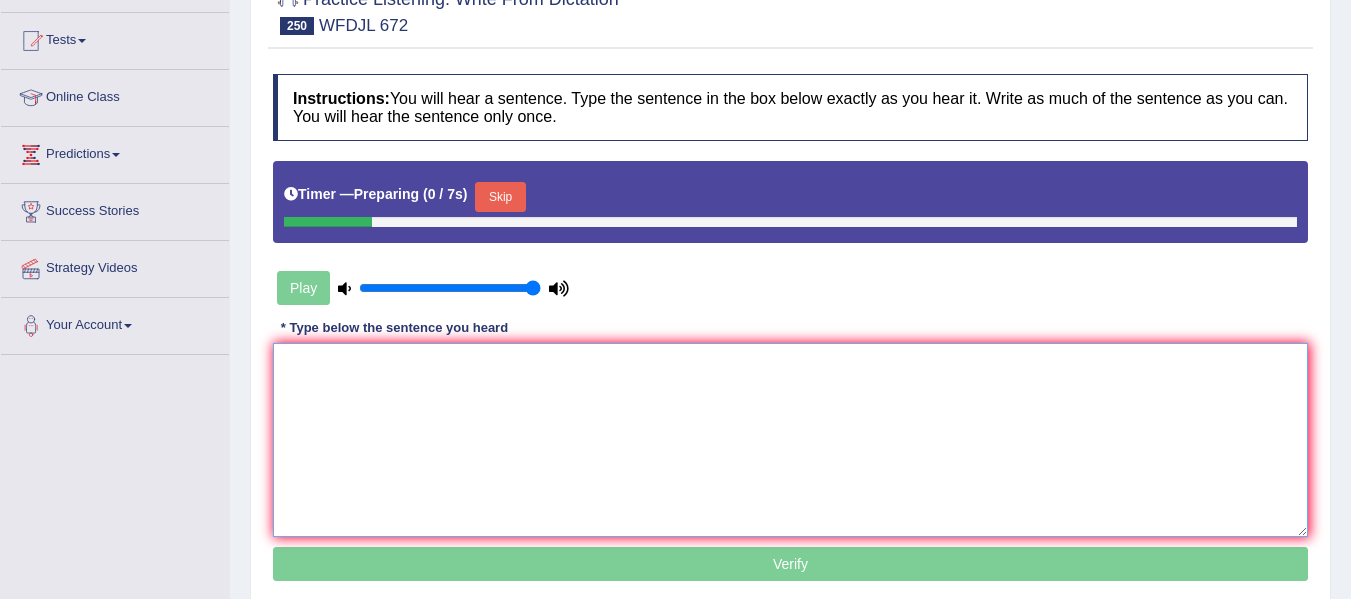click at bounding box center (790, 440) 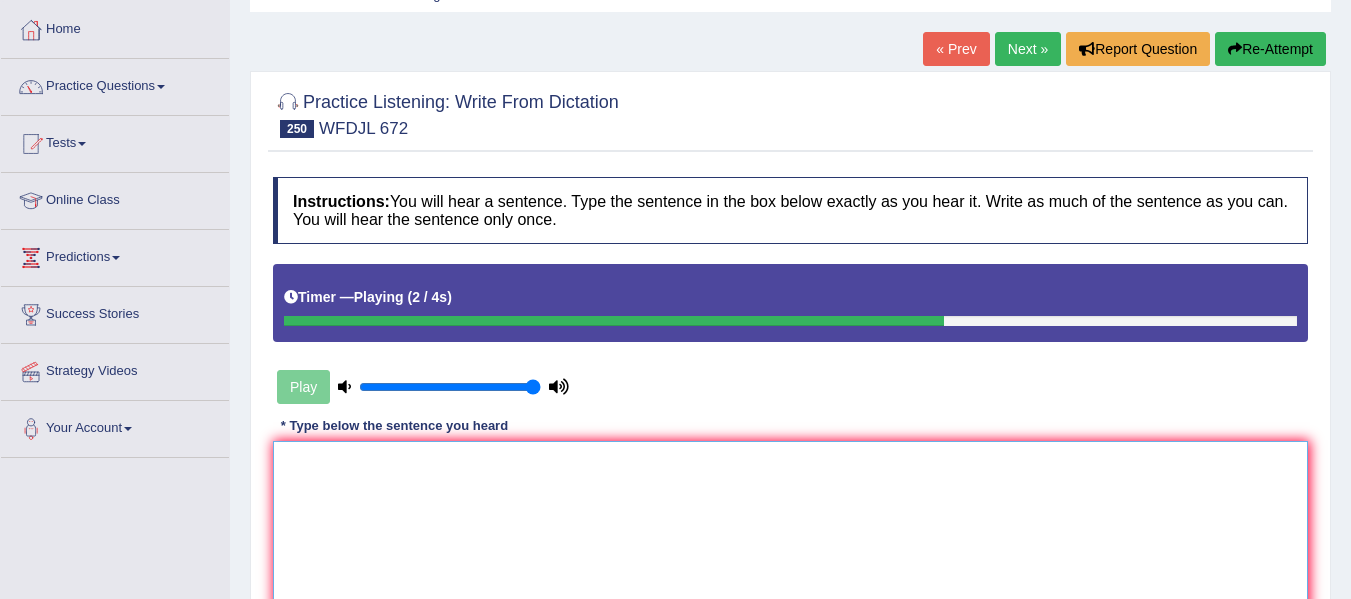 scroll, scrollTop: 0, scrollLeft: 0, axis: both 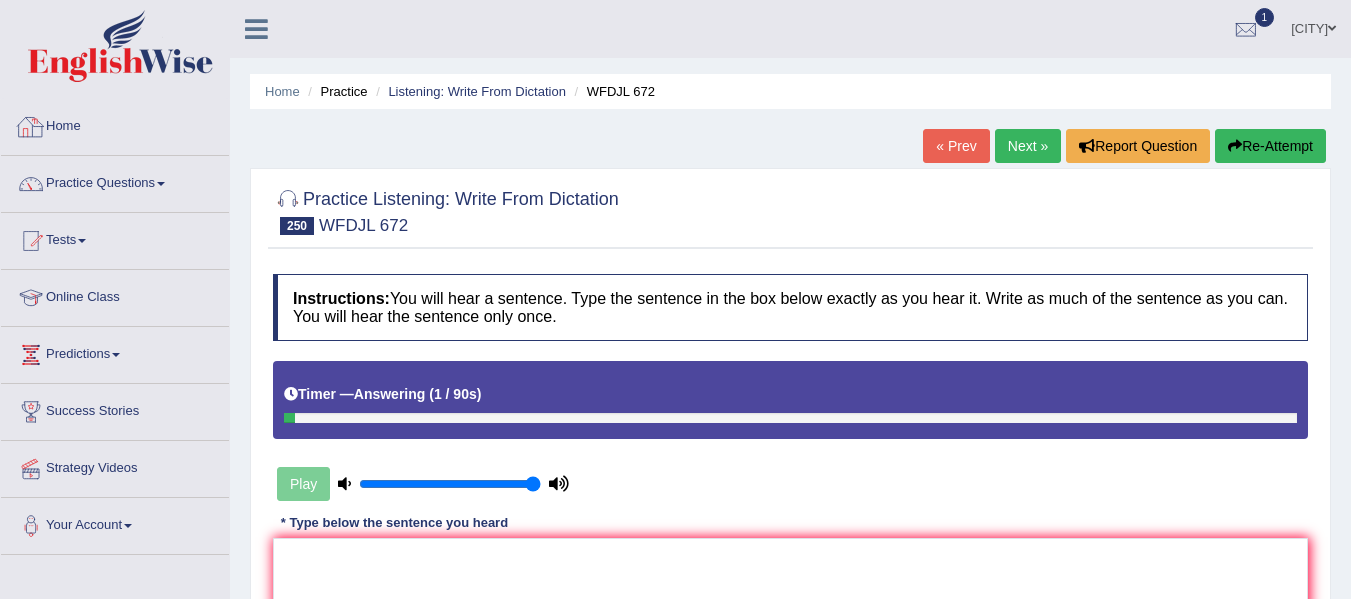 click on "Home" at bounding box center [115, 124] 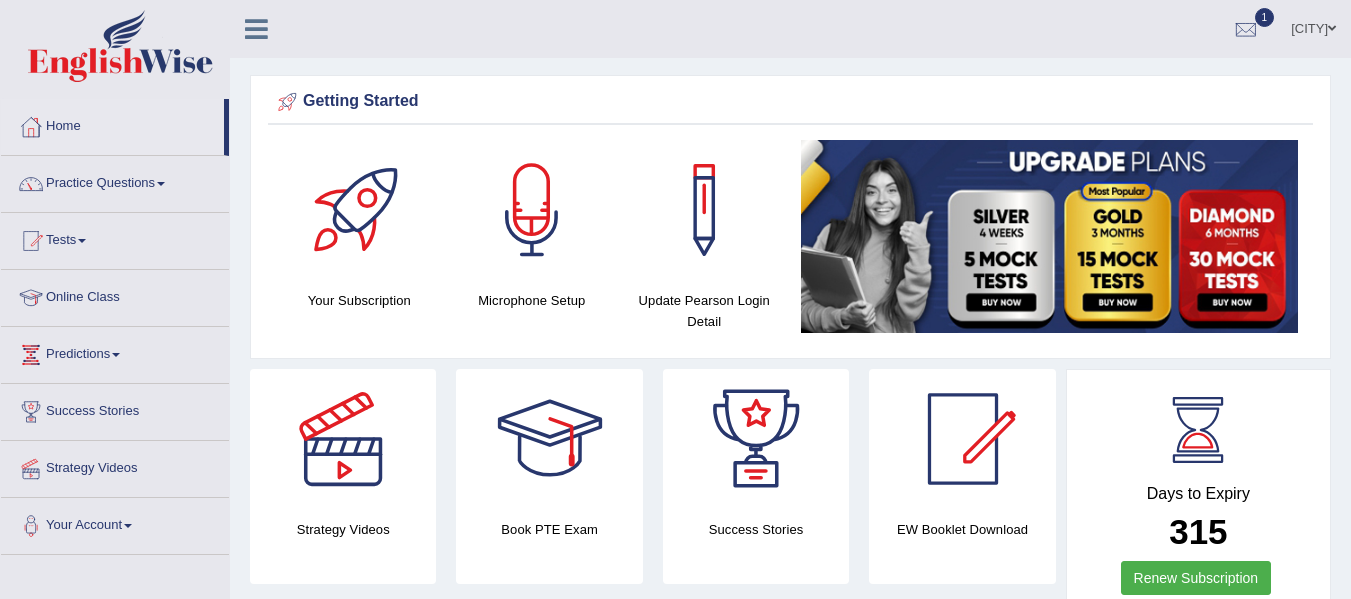 scroll, scrollTop: 0, scrollLeft: 0, axis: both 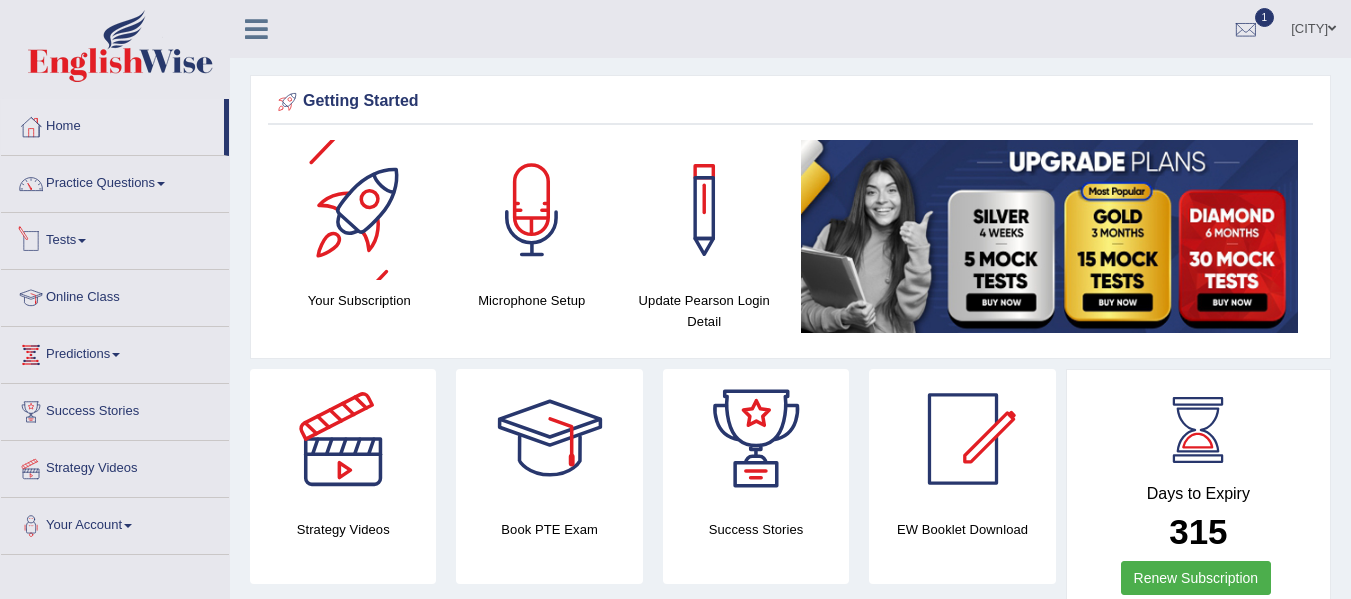click on "Tests" at bounding box center [115, 238] 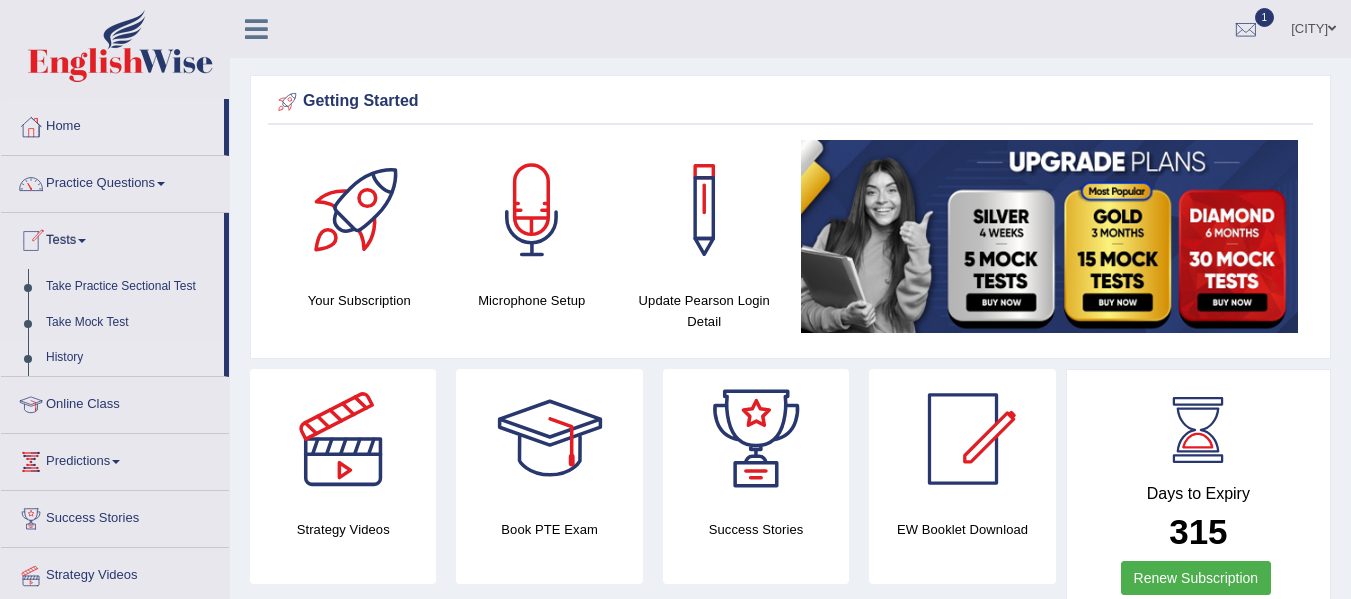 click on "History" at bounding box center (130, 358) 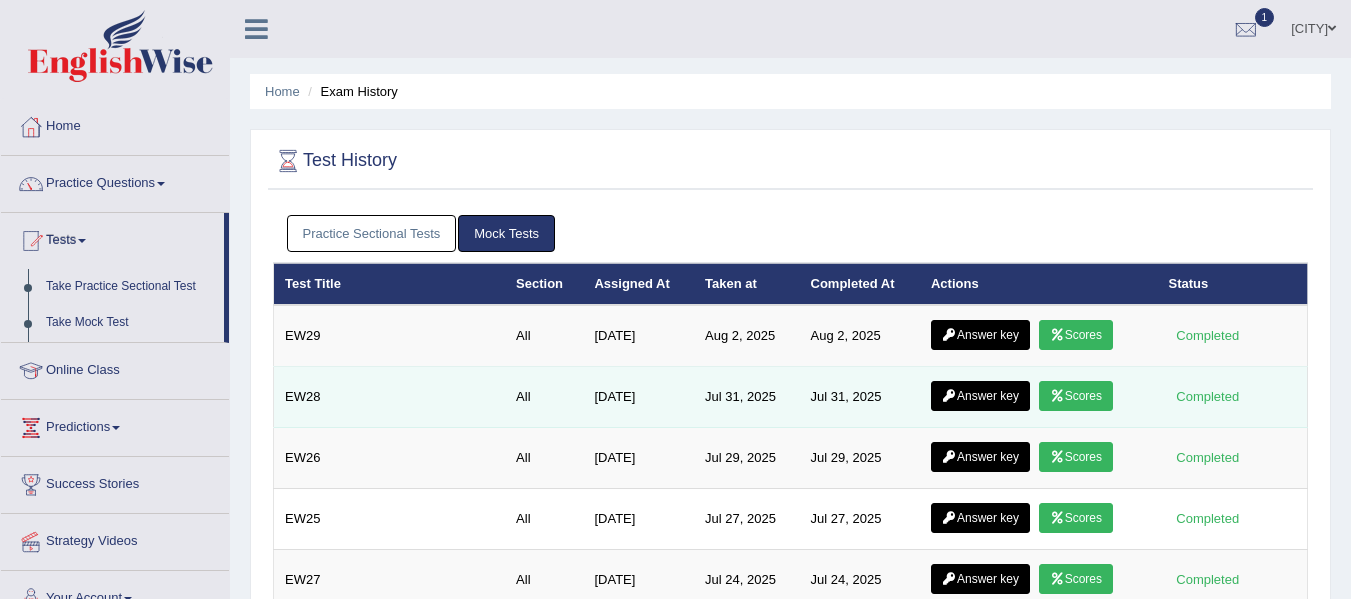 scroll, scrollTop: 0, scrollLeft: 0, axis: both 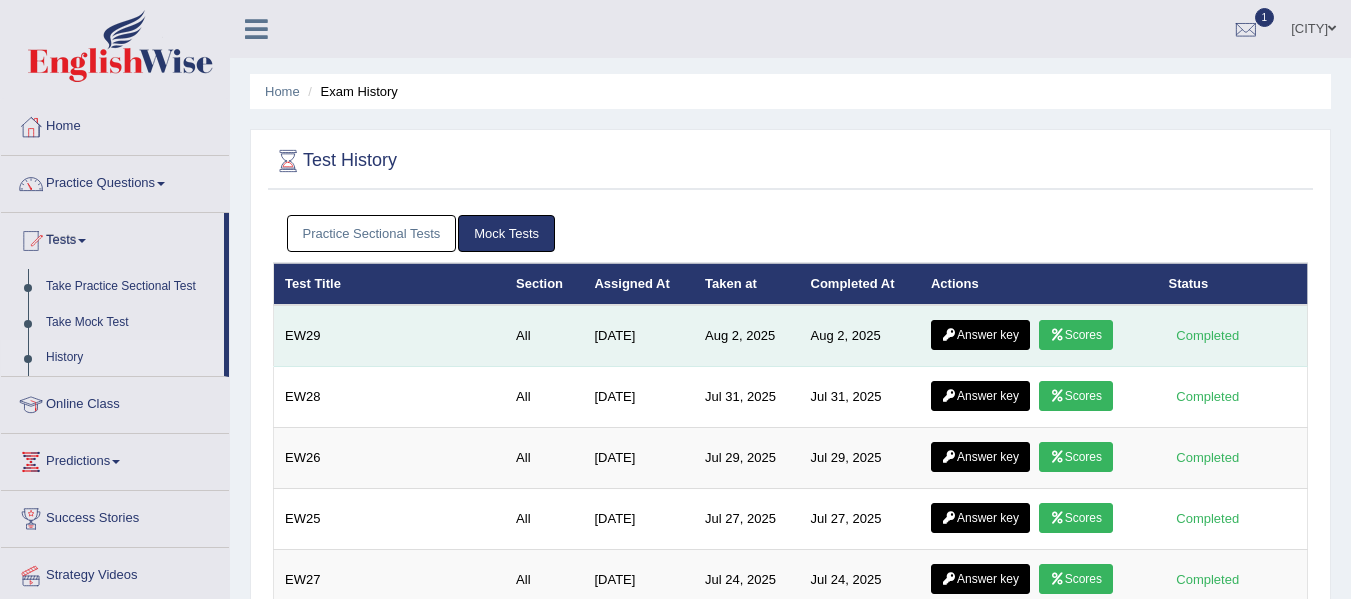 click on "Answer key" at bounding box center [980, 335] 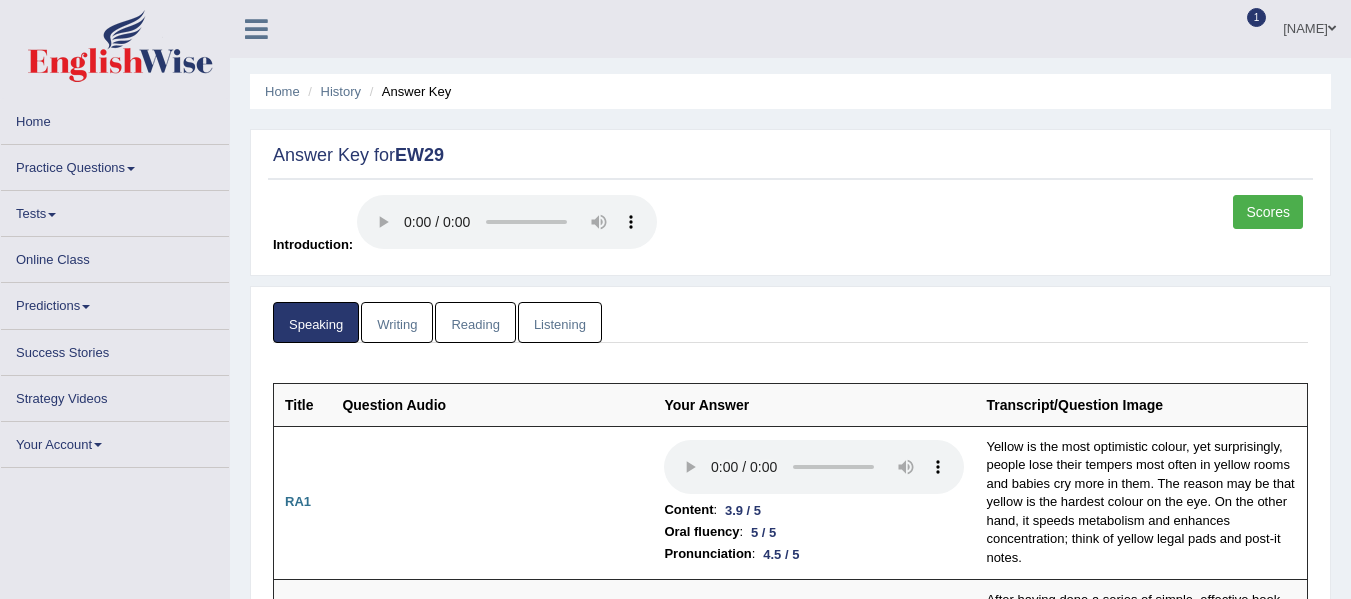 scroll, scrollTop: 200, scrollLeft: 0, axis: vertical 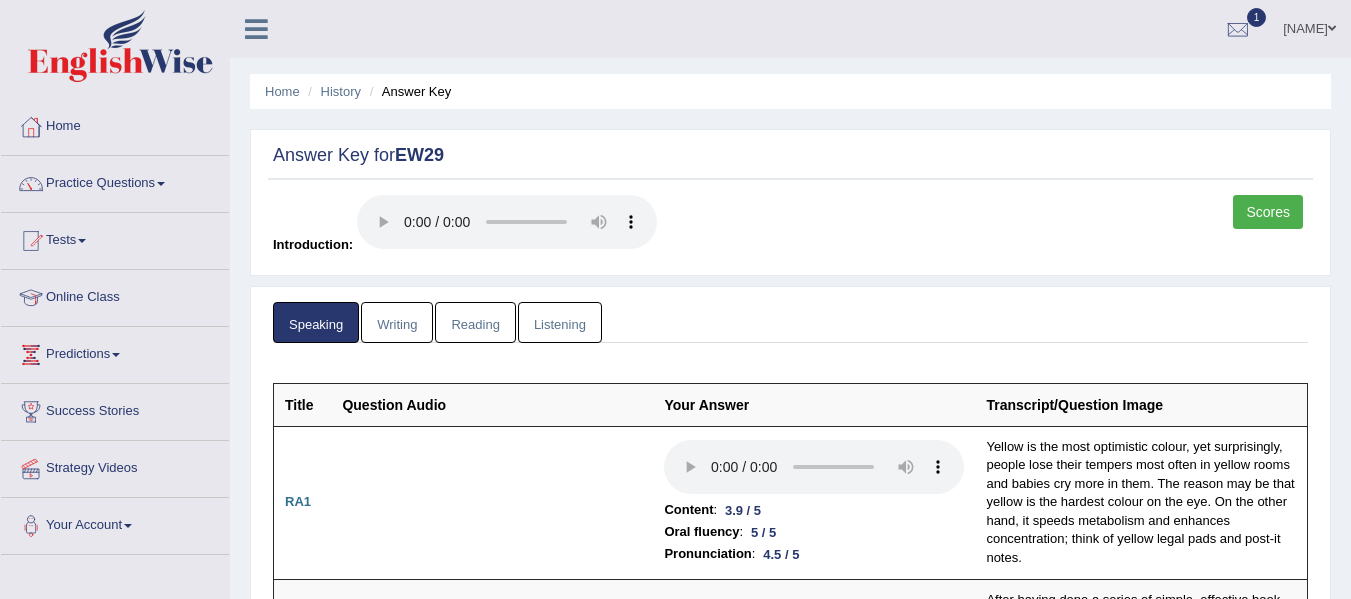 click on "Listening" at bounding box center (560, 322) 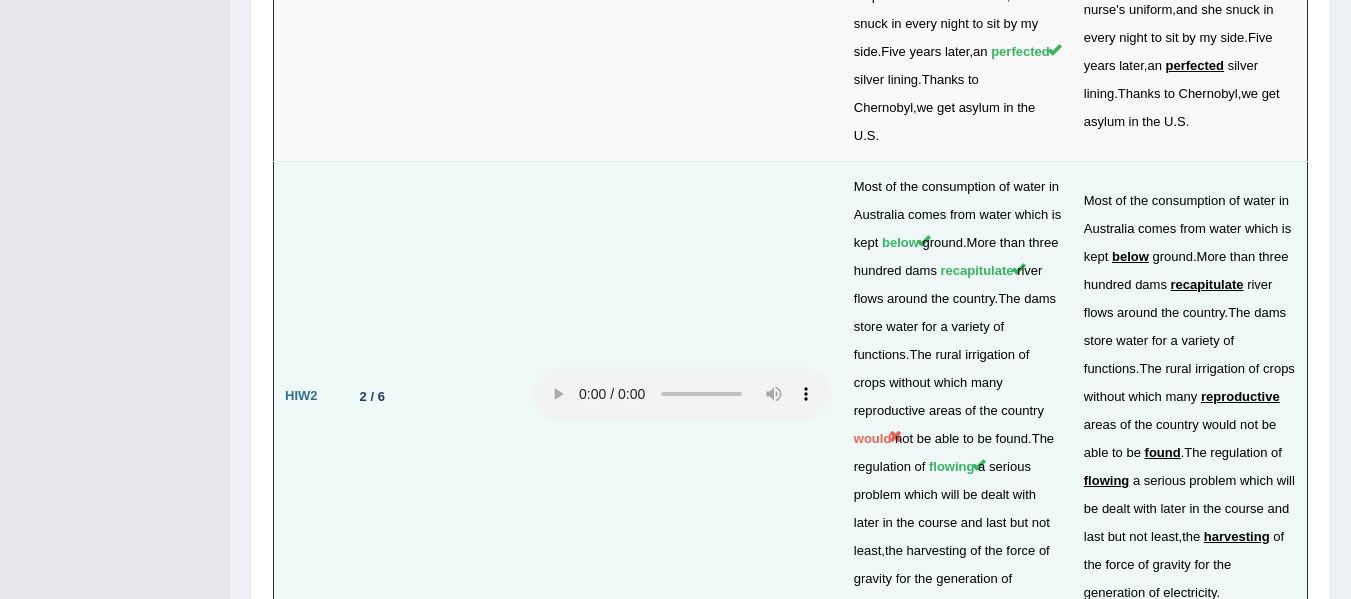 scroll, scrollTop: 3631, scrollLeft: 0, axis: vertical 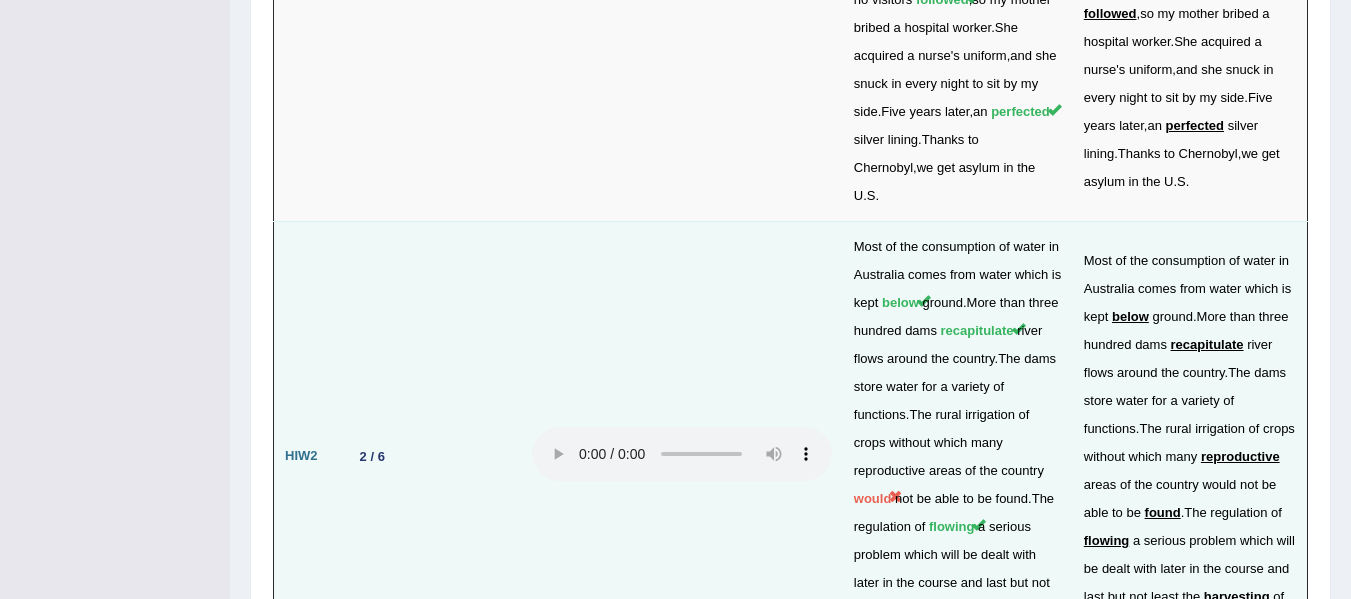 type 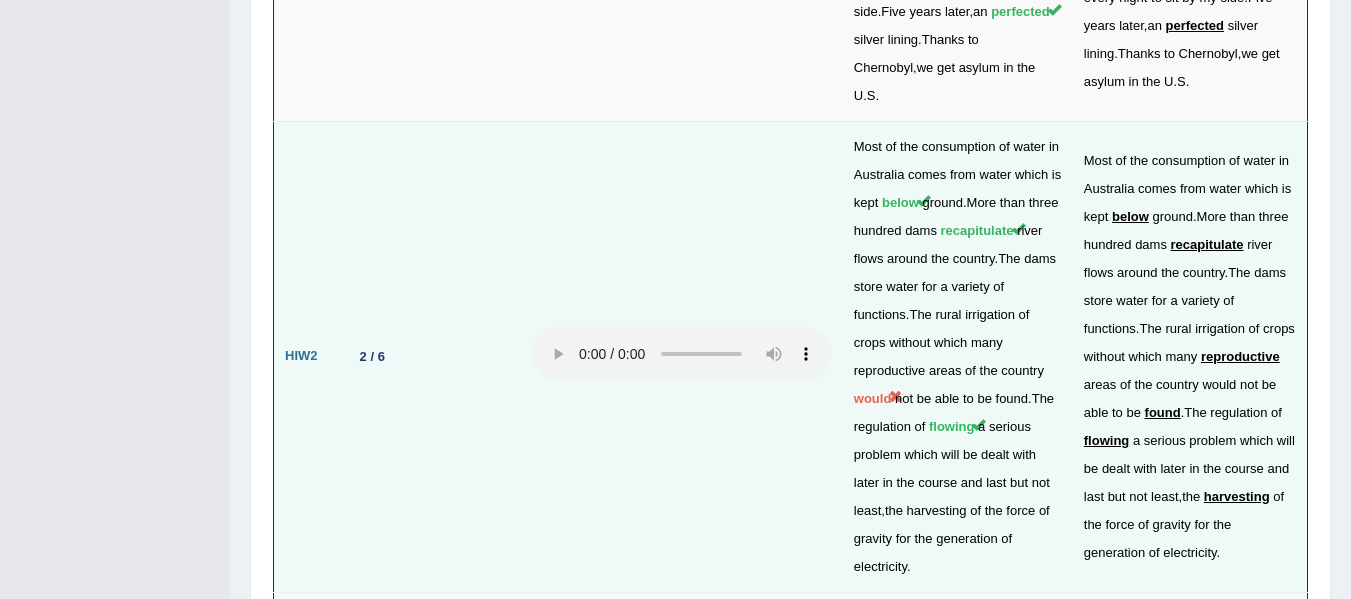 scroll, scrollTop: 3531, scrollLeft: 0, axis: vertical 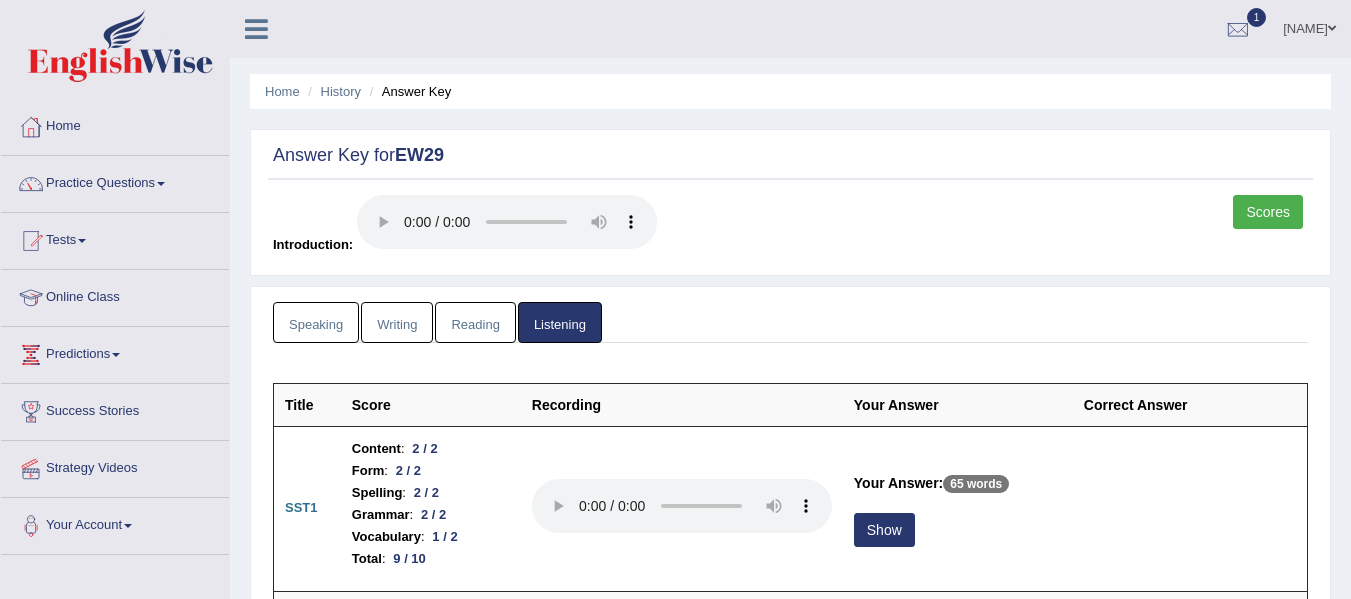 click on "Scores" at bounding box center [1268, 212] 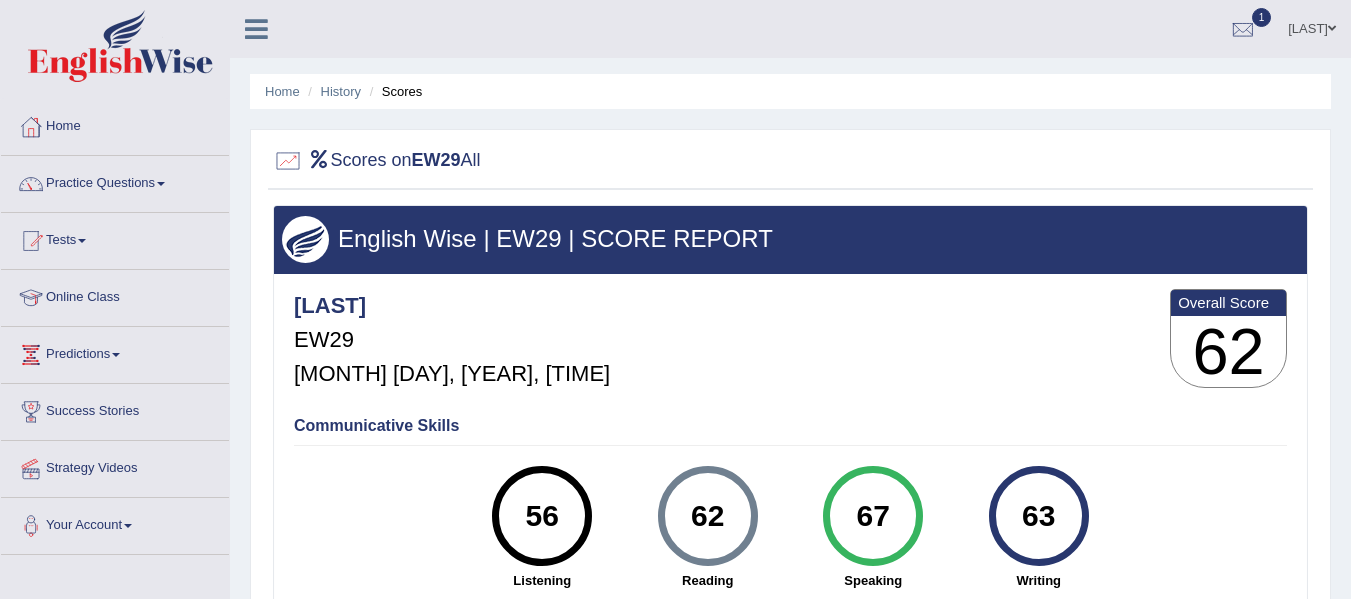 scroll, scrollTop: 300, scrollLeft: 0, axis: vertical 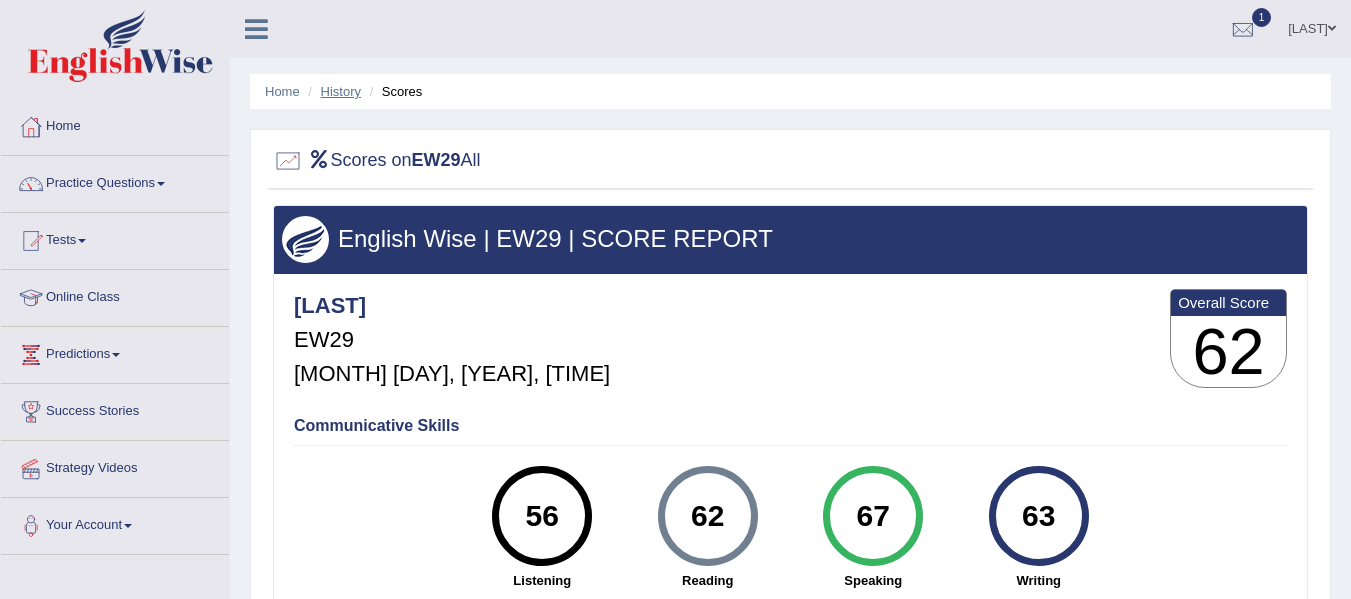 click on "History" at bounding box center (341, 91) 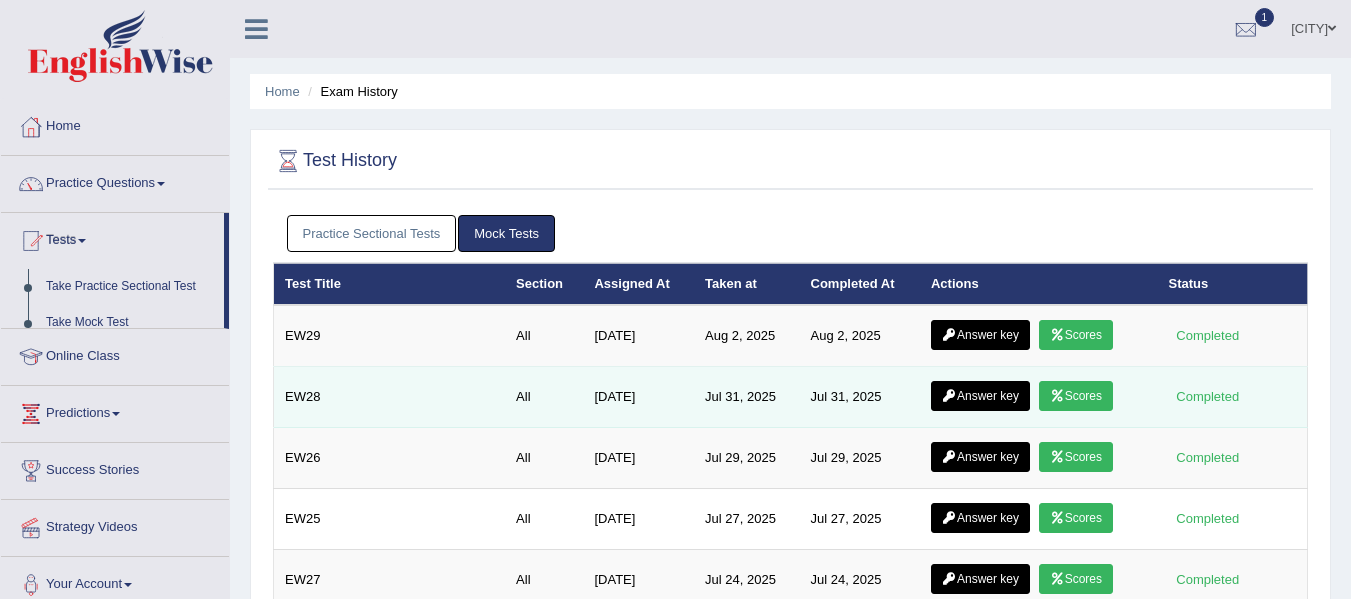 scroll, scrollTop: 0, scrollLeft: 0, axis: both 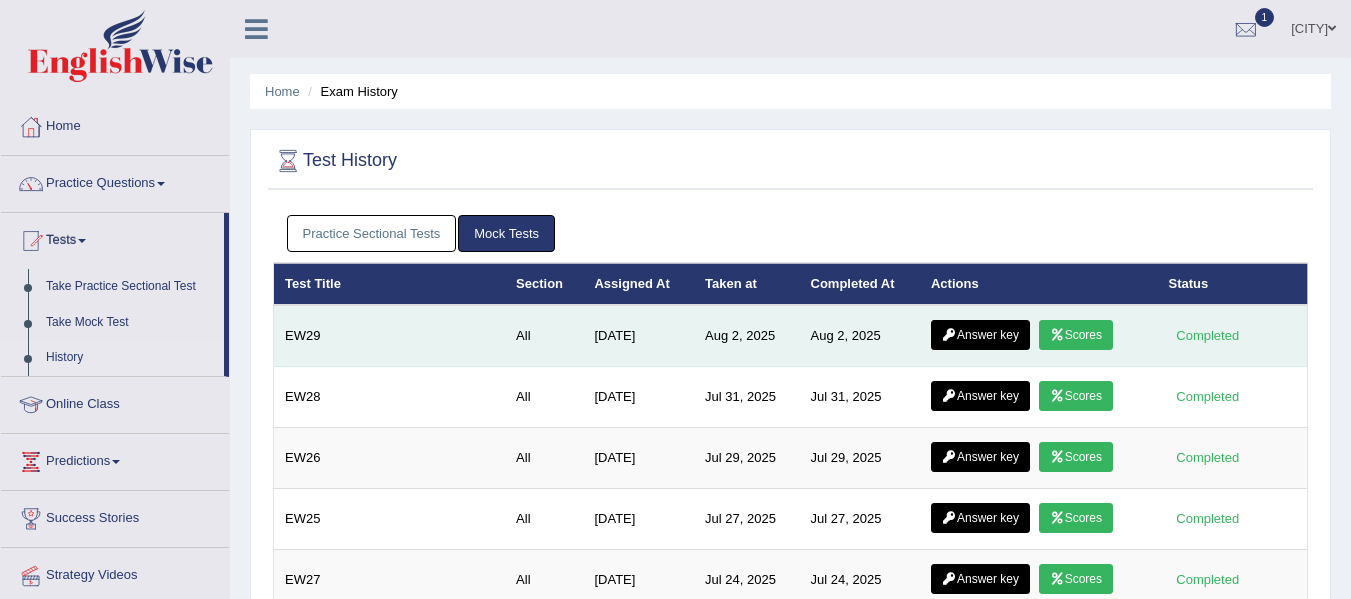 click on "Answer key" at bounding box center (980, 335) 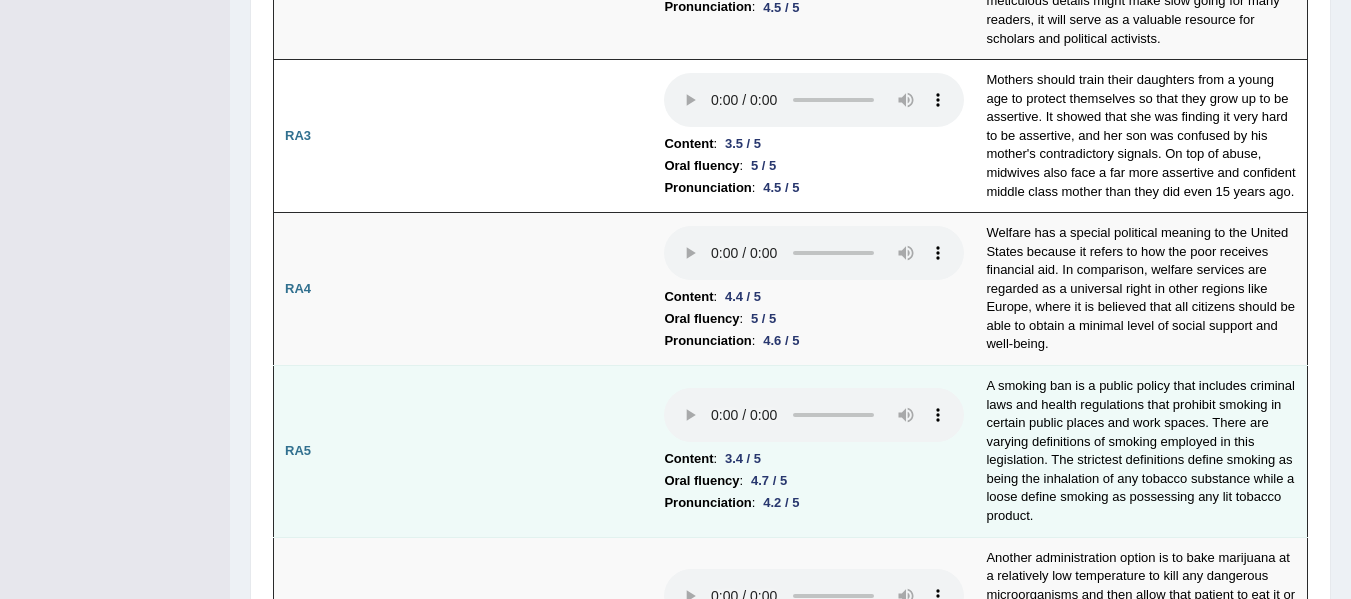scroll, scrollTop: 985, scrollLeft: 0, axis: vertical 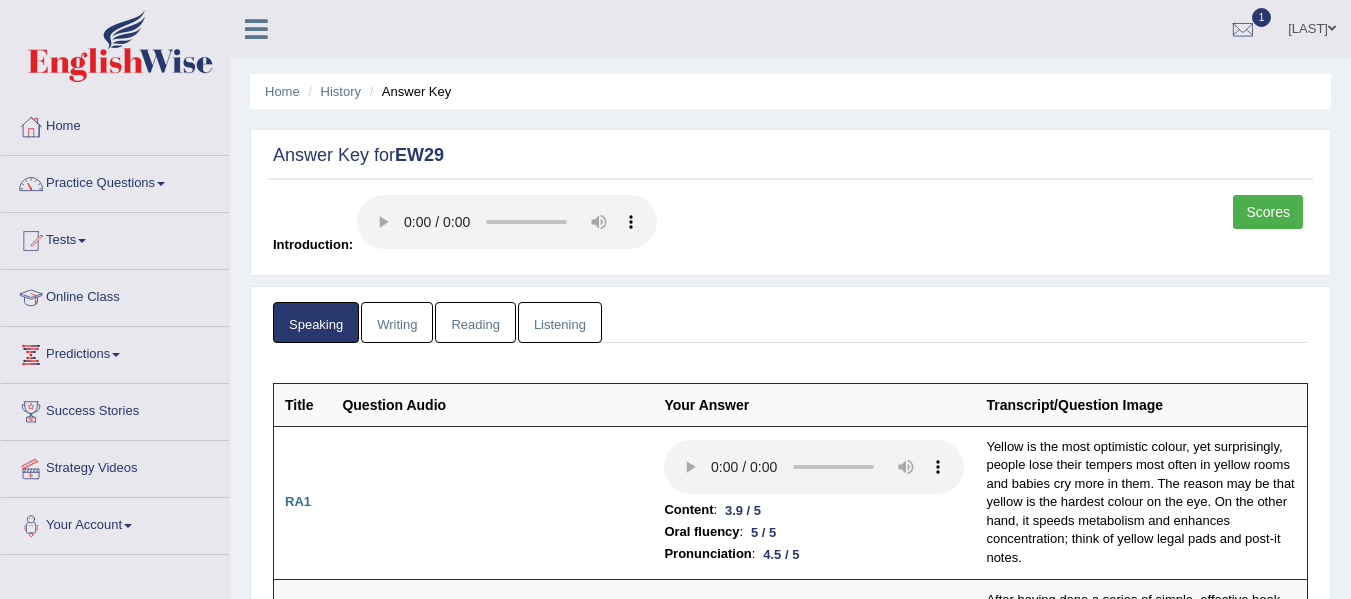 click on "Listening" at bounding box center (560, 322) 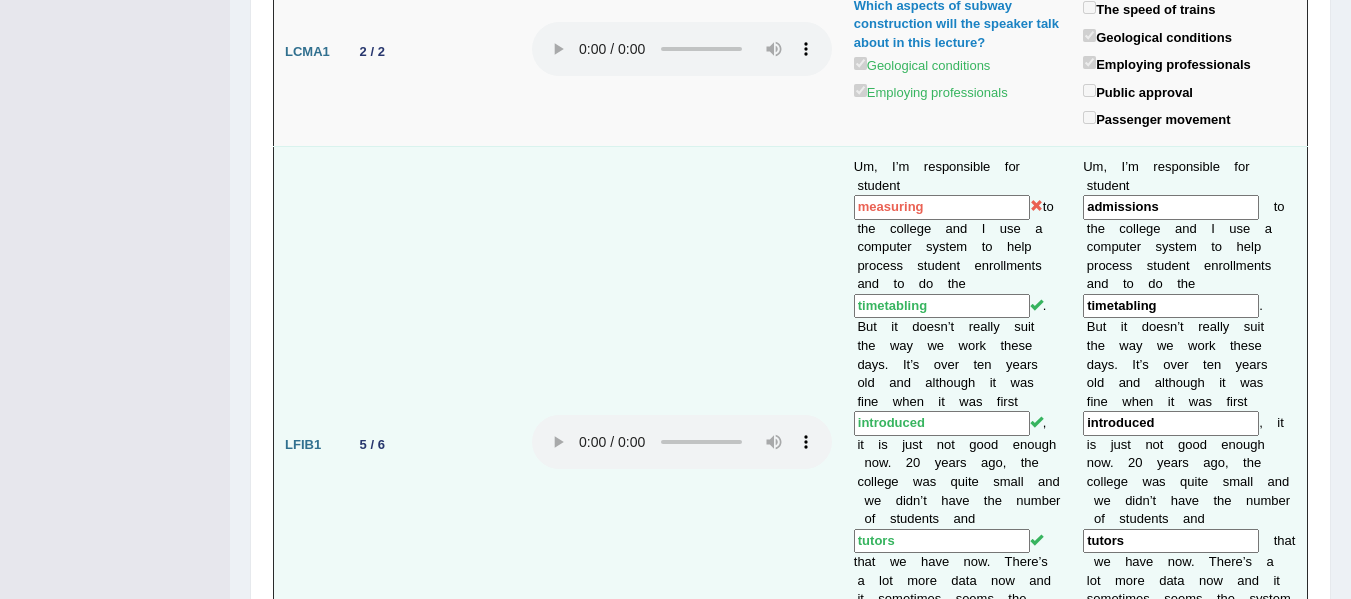 scroll, scrollTop: 631, scrollLeft: 0, axis: vertical 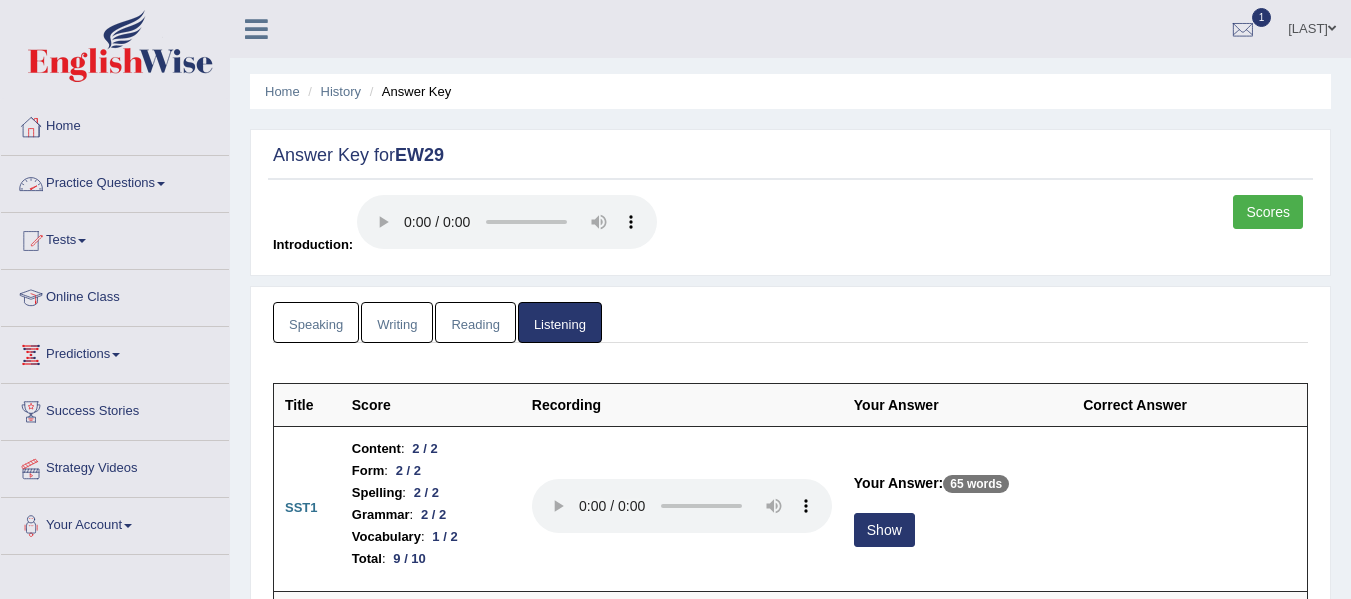 click on "Practice Questions" at bounding box center [115, 181] 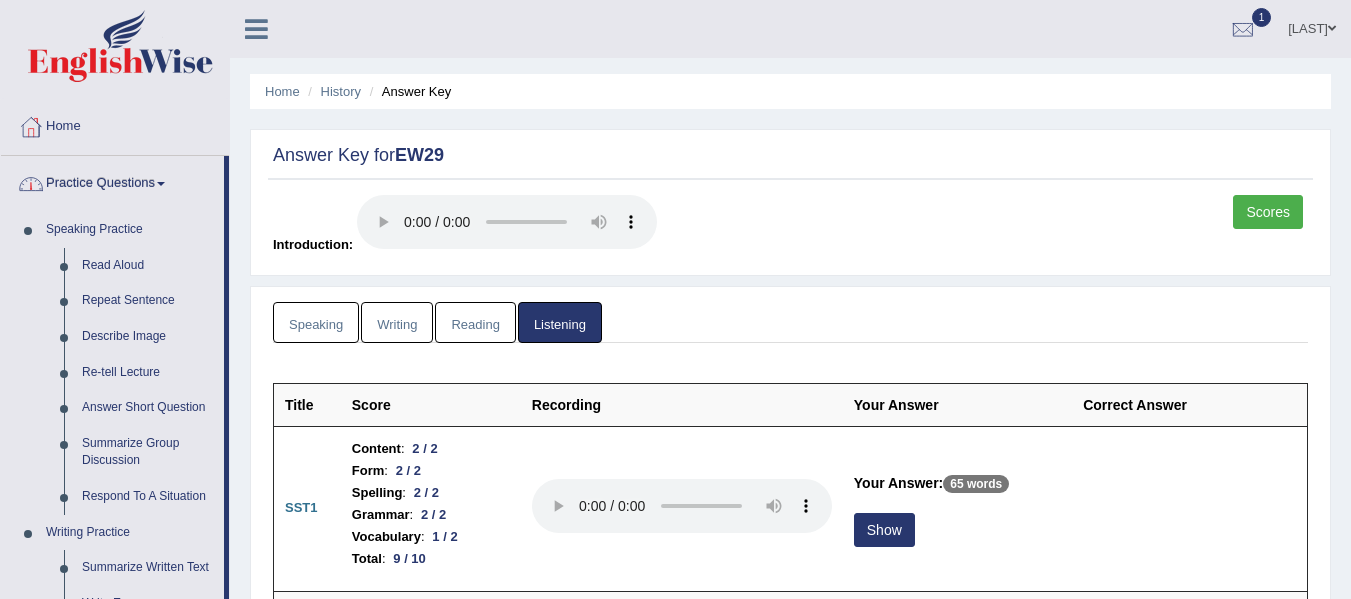 click on "Practice Questions" at bounding box center (112, 181) 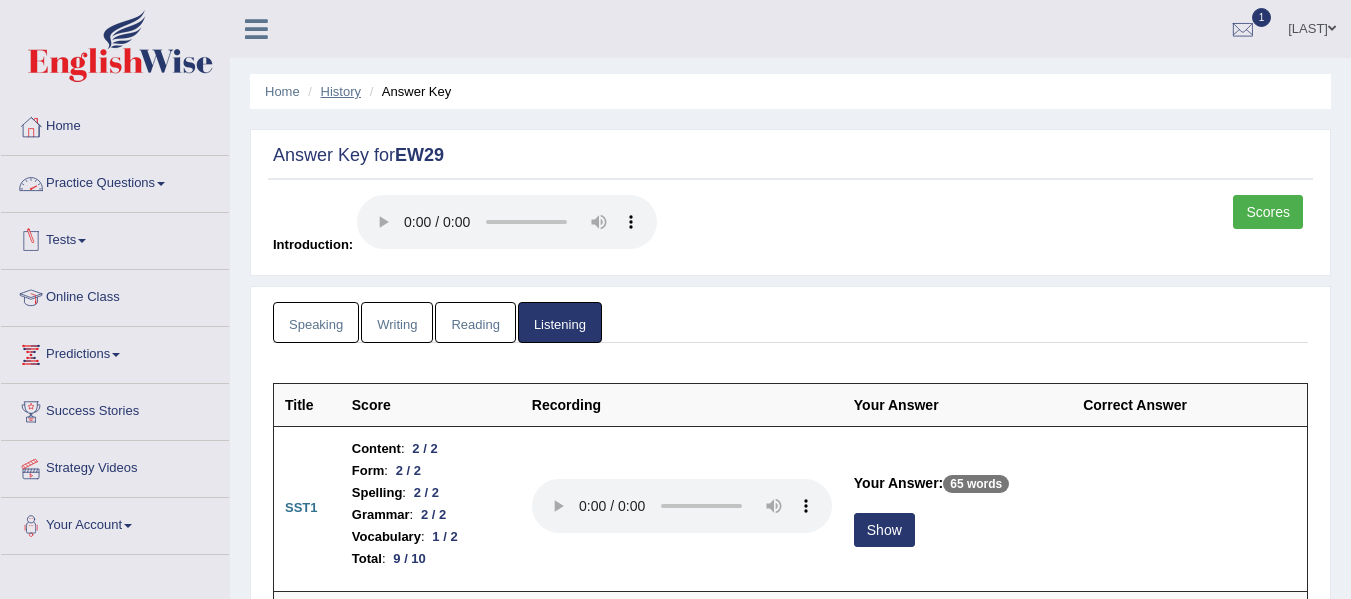 click on "History" at bounding box center [341, 91] 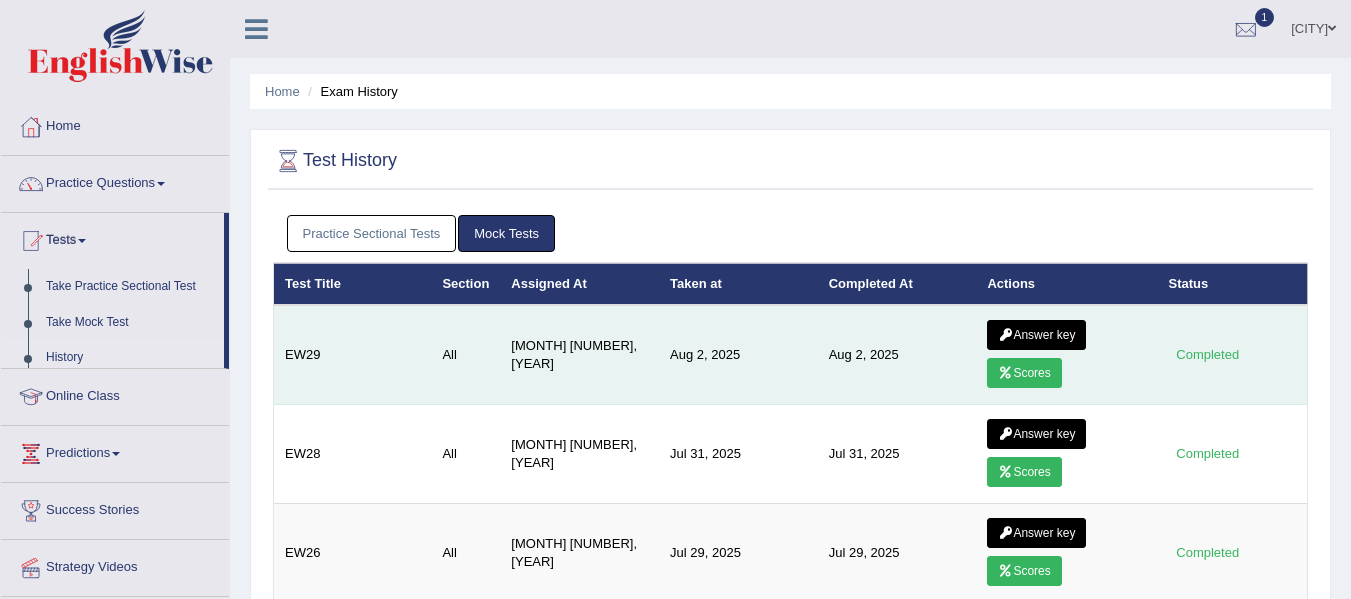 scroll, scrollTop: 0, scrollLeft: 0, axis: both 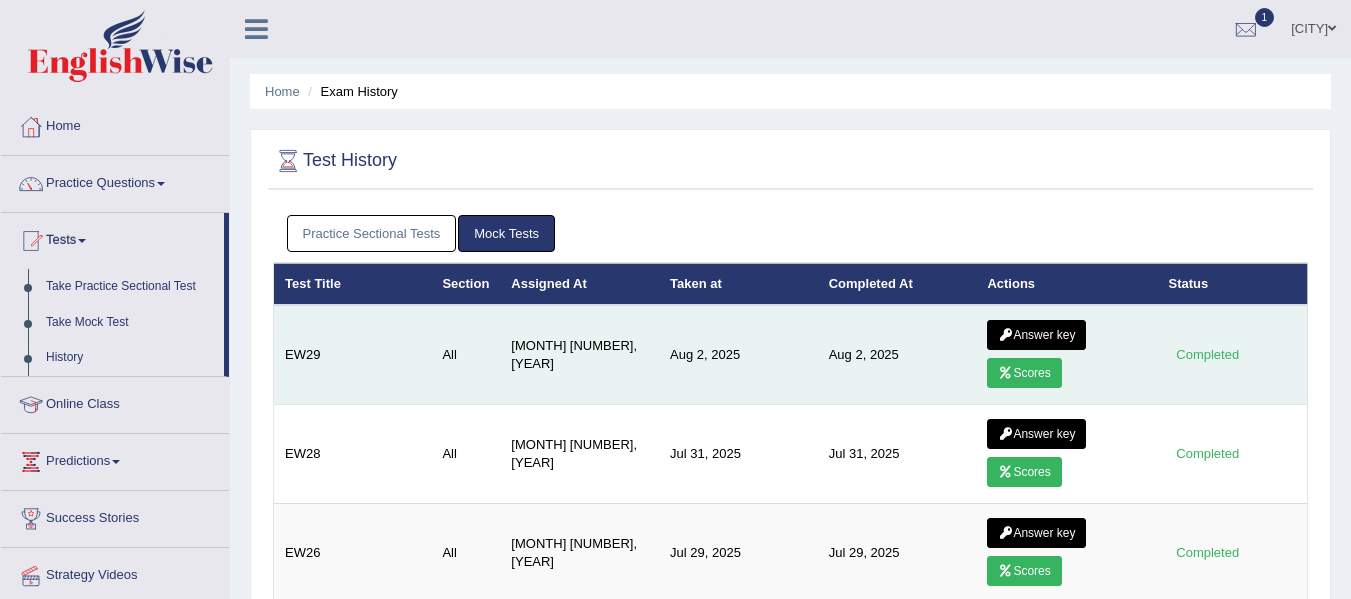 click at bounding box center [1005, 335] 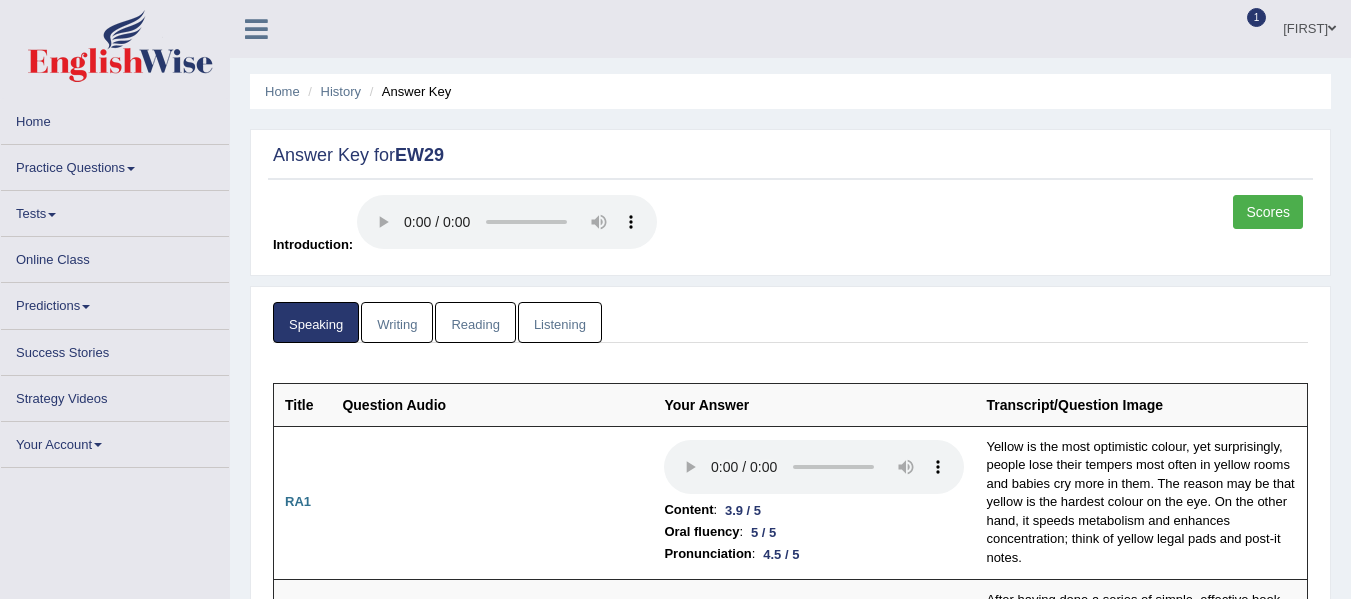 scroll, scrollTop: 922, scrollLeft: 0, axis: vertical 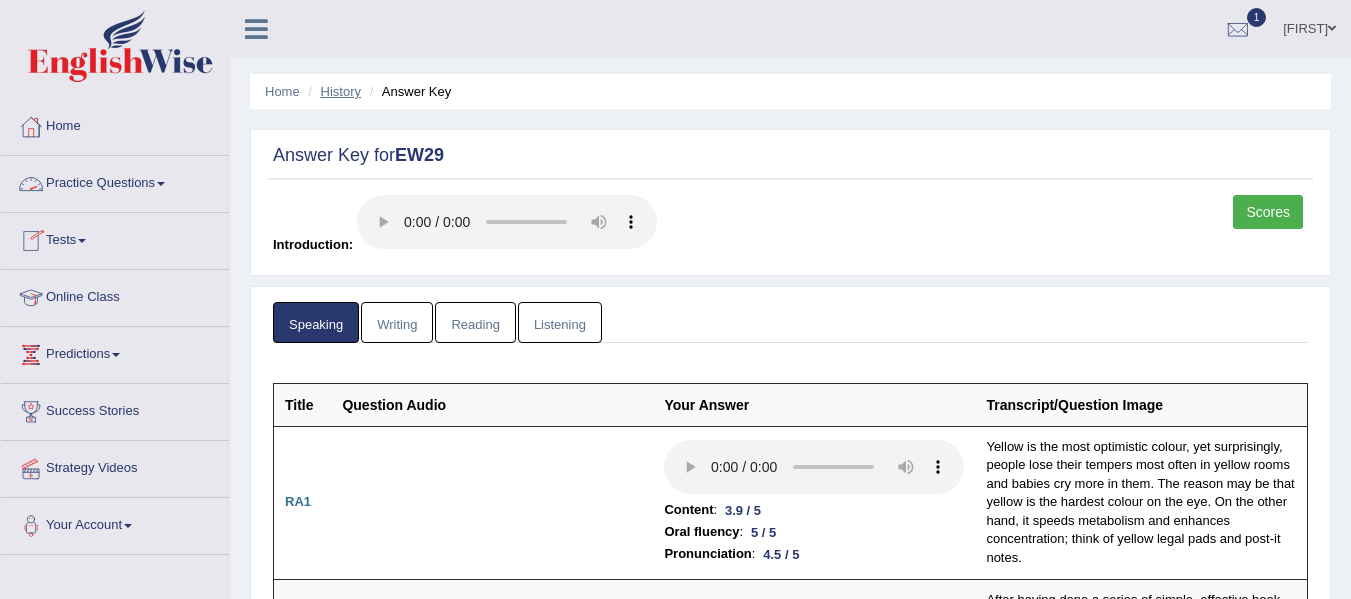 click on "History" at bounding box center [341, 91] 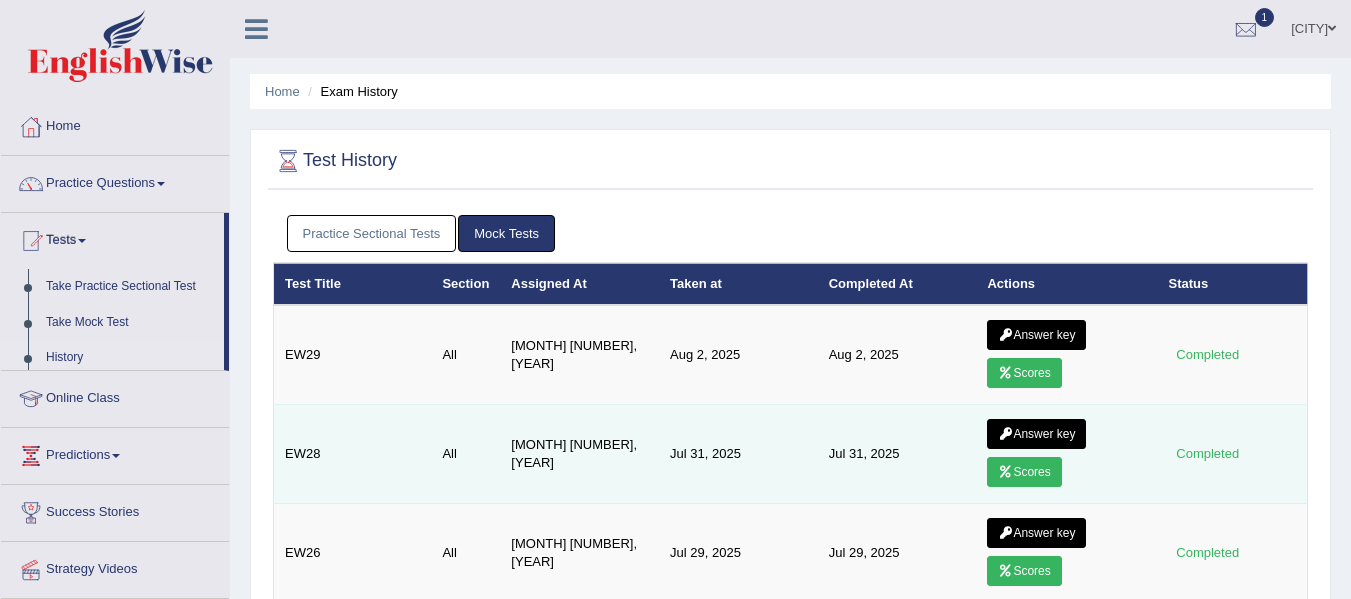 scroll, scrollTop: 0, scrollLeft: 0, axis: both 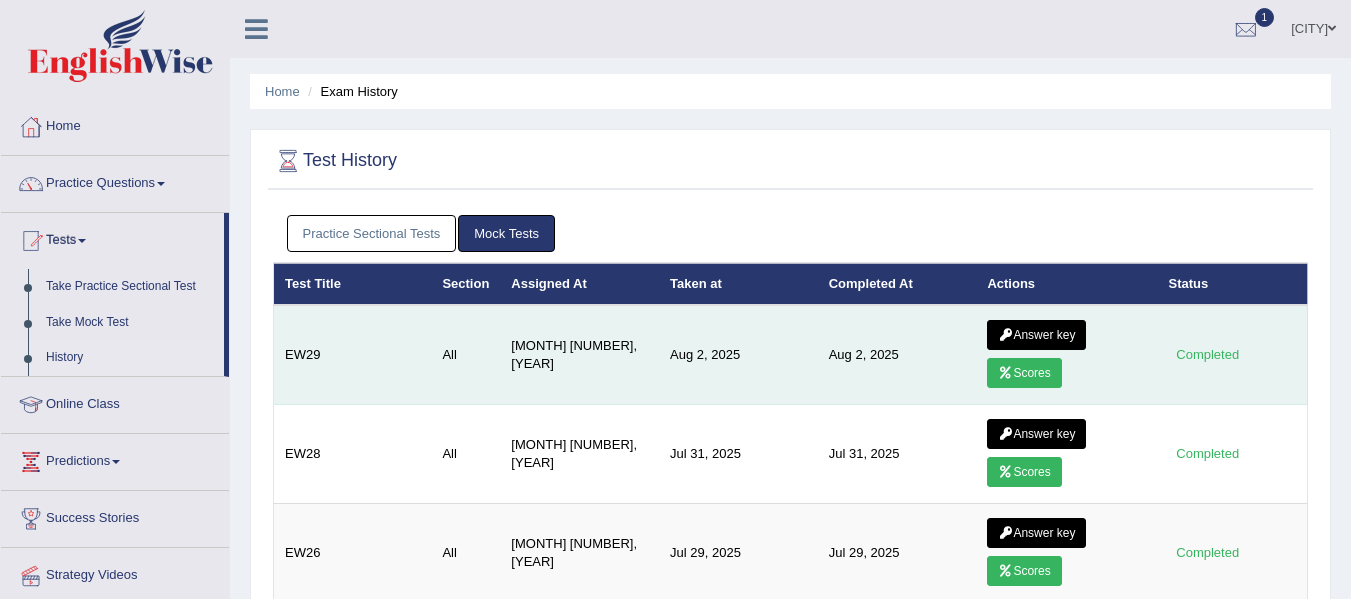 click on "Answer key" at bounding box center [1036, 335] 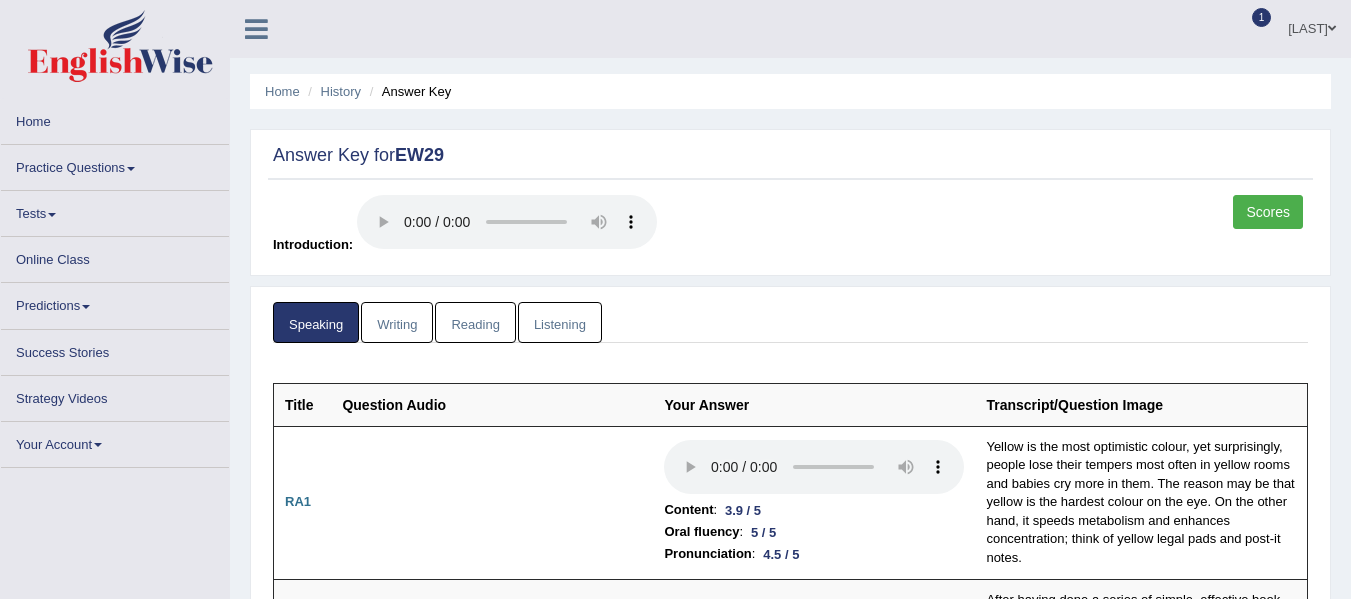 scroll, scrollTop: 0, scrollLeft: 0, axis: both 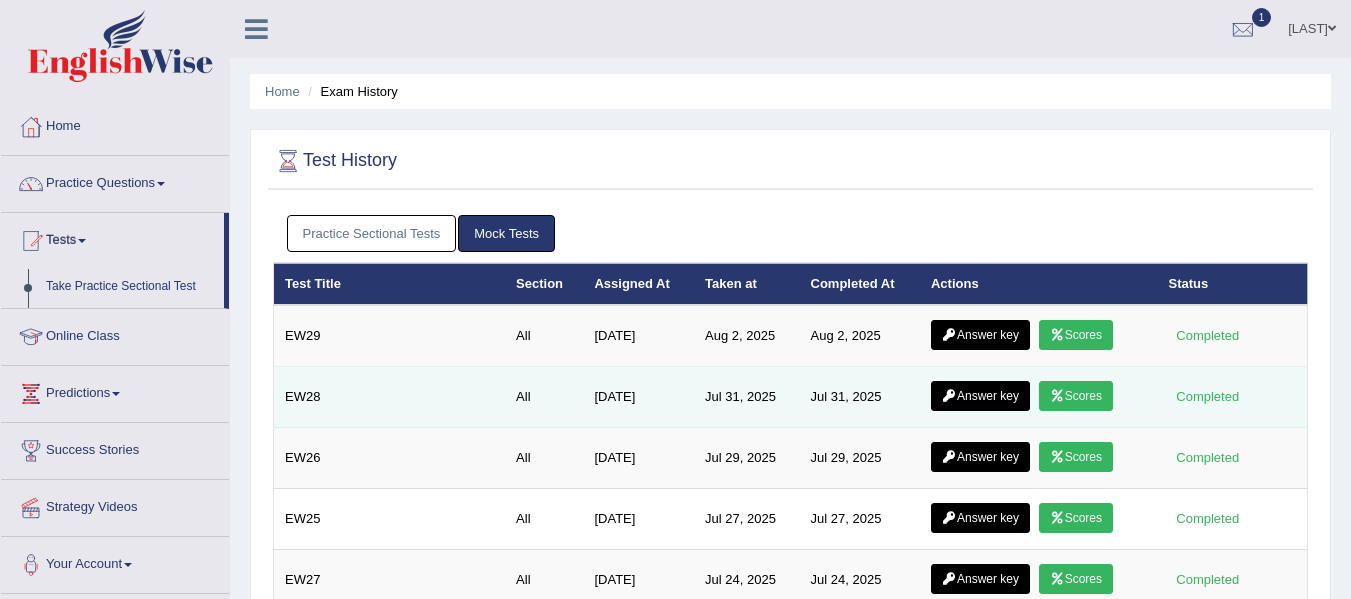 click on "Answer key" at bounding box center (980, 396) 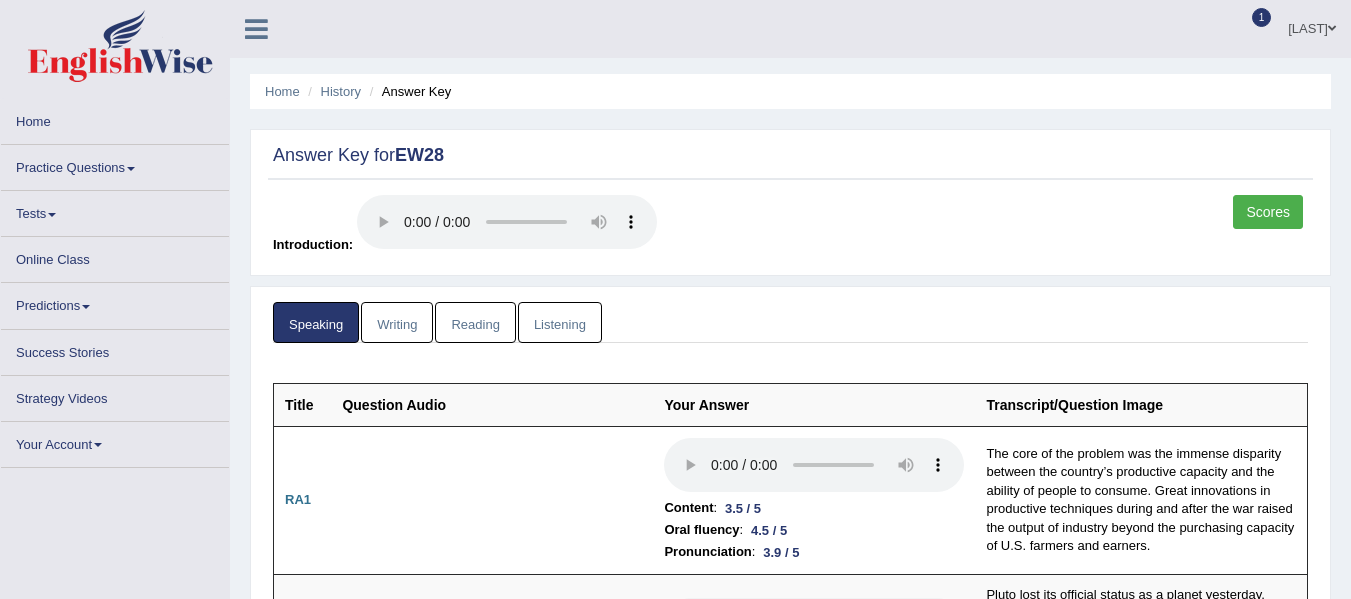 scroll, scrollTop: 0, scrollLeft: 0, axis: both 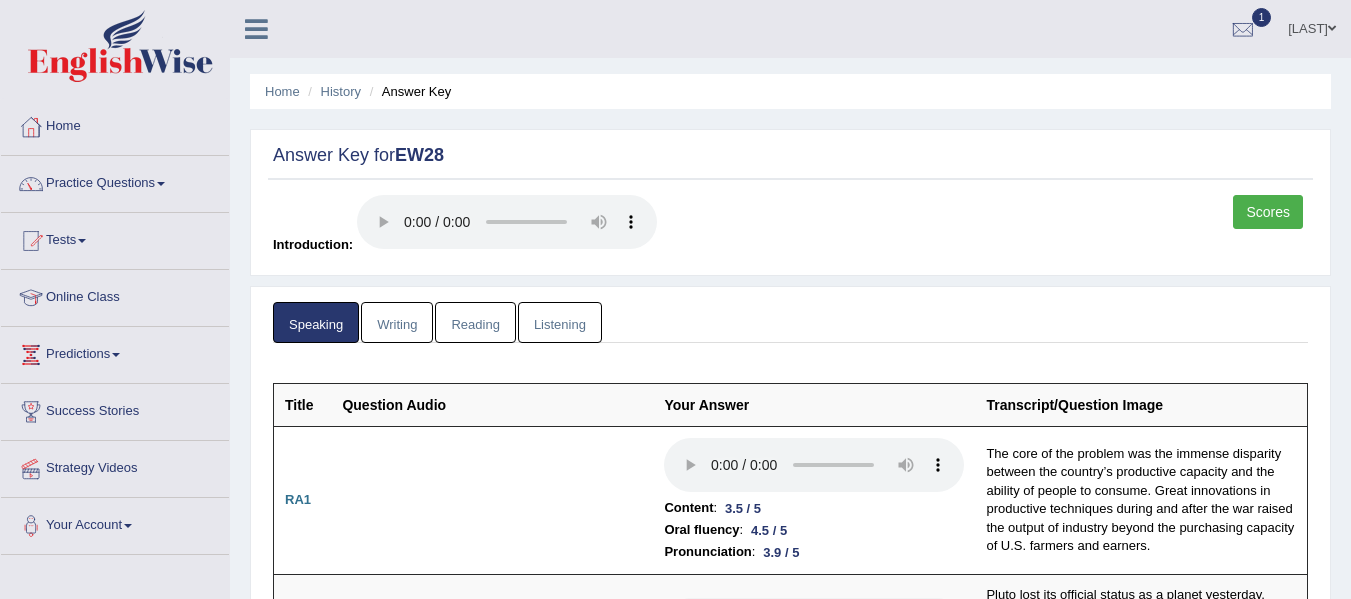 click on "Listening" at bounding box center (560, 322) 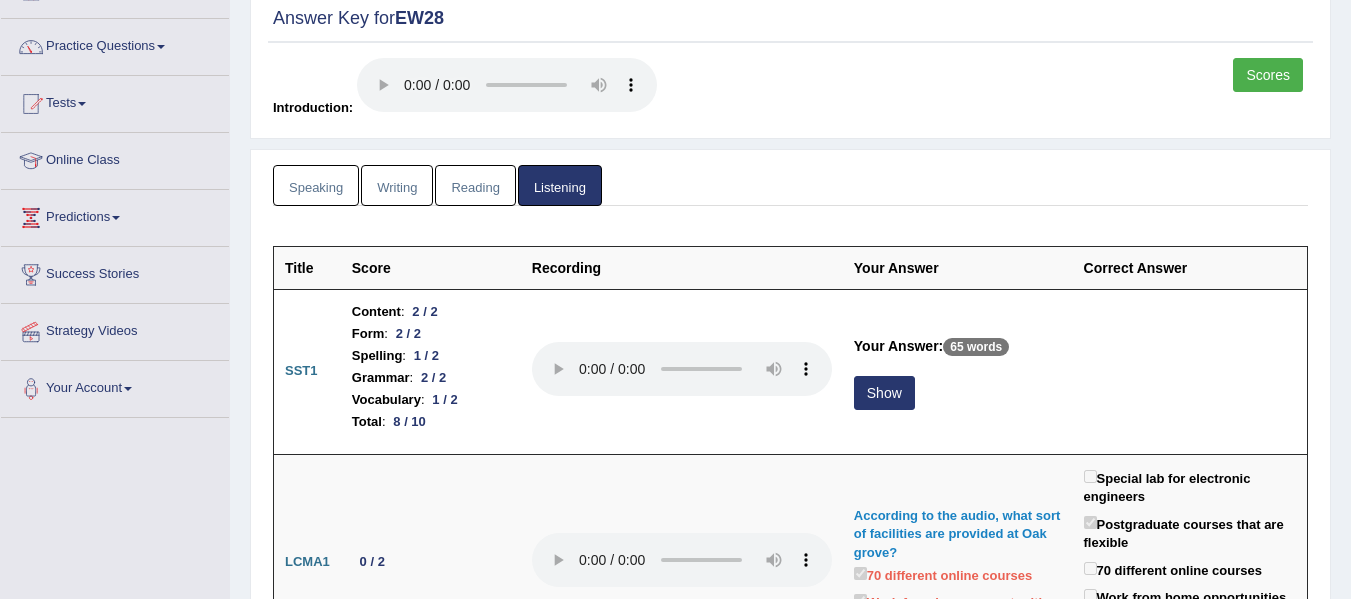 scroll, scrollTop: 200, scrollLeft: 0, axis: vertical 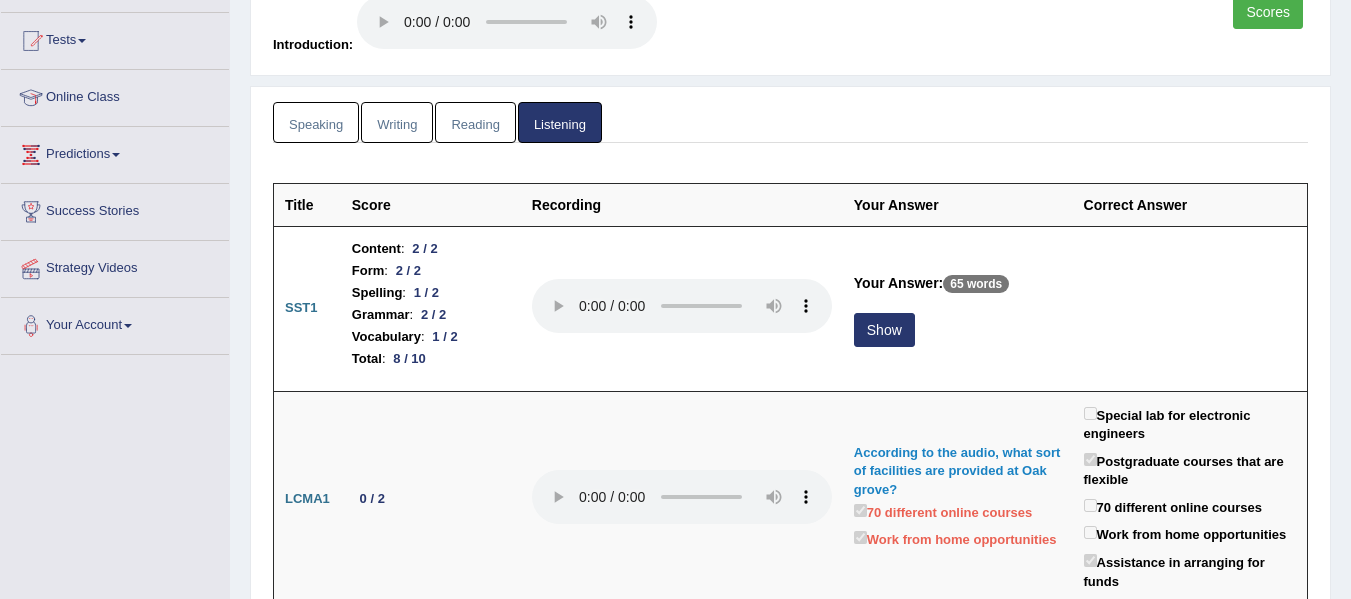 click on "Scores" at bounding box center (1268, 12) 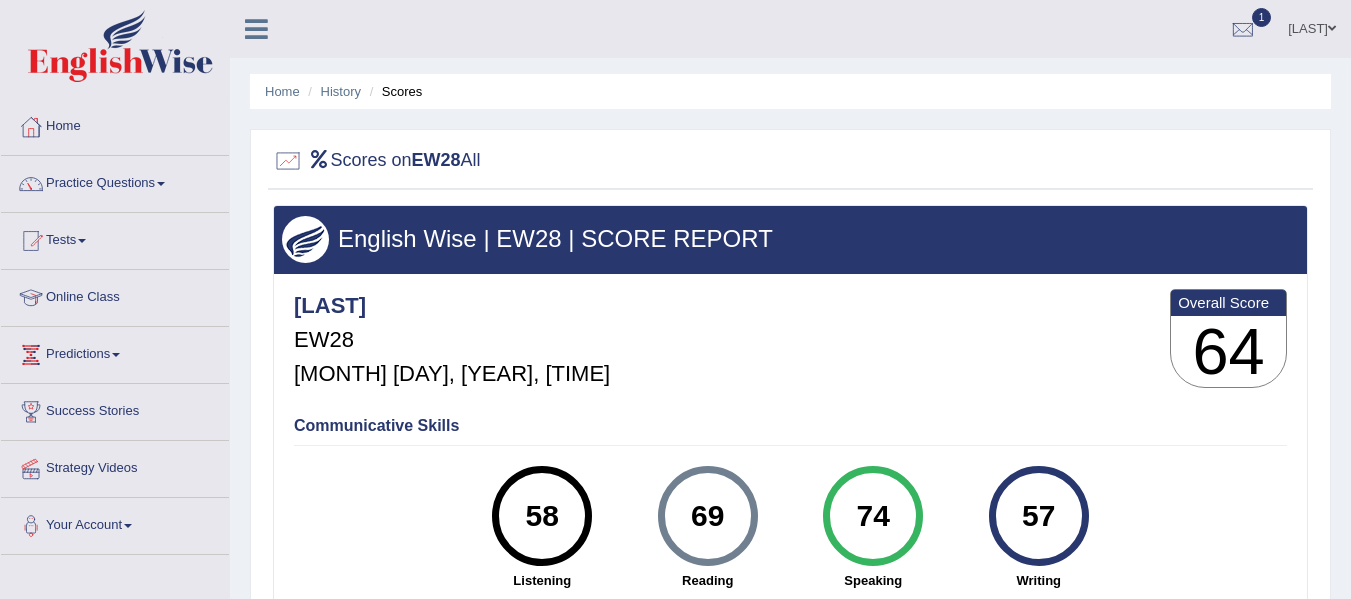 scroll, scrollTop: 400, scrollLeft: 0, axis: vertical 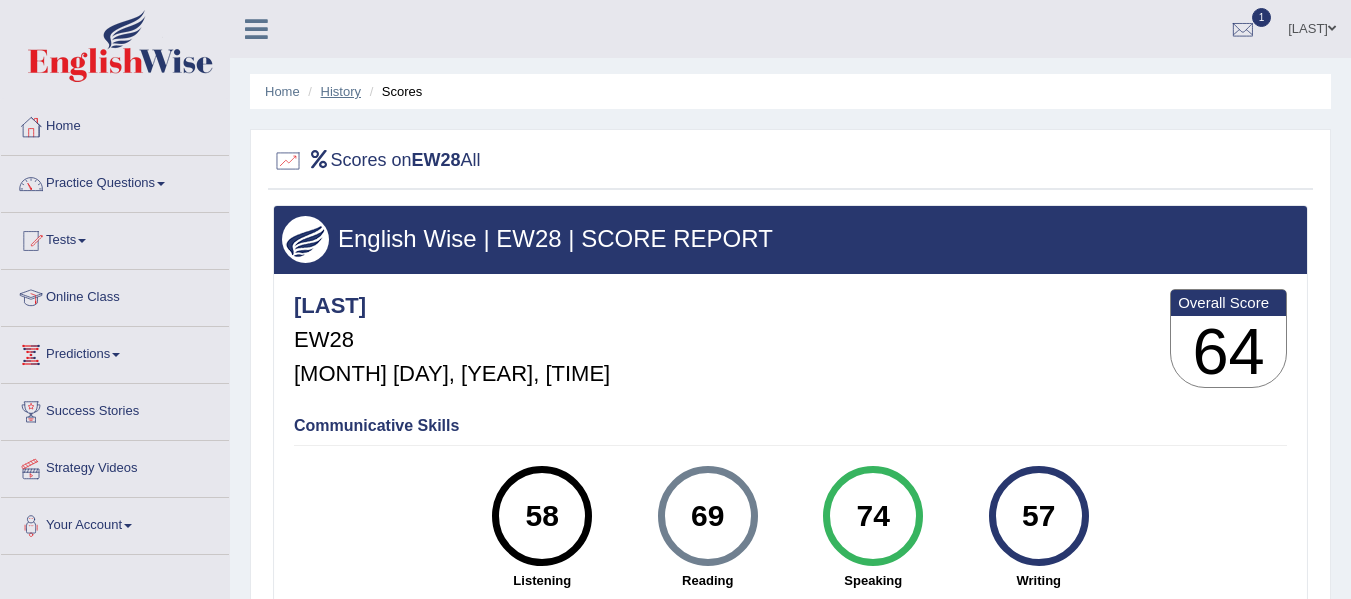 click on "History" at bounding box center [341, 91] 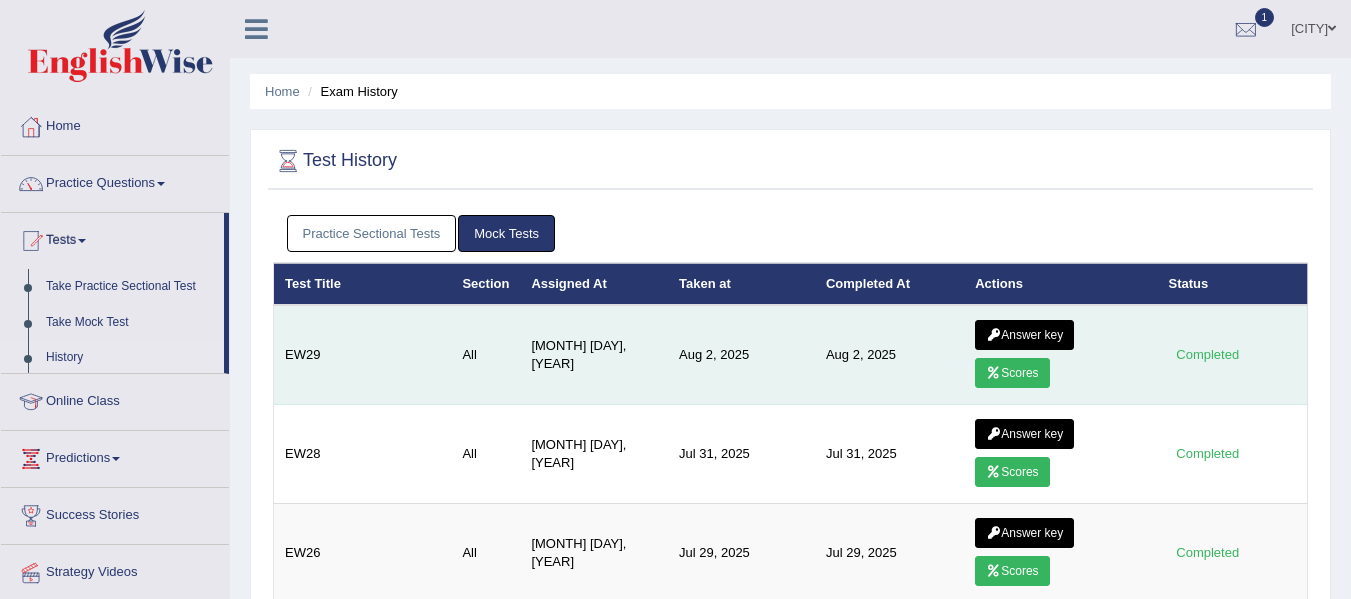 scroll, scrollTop: 0, scrollLeft: 0, axis: both 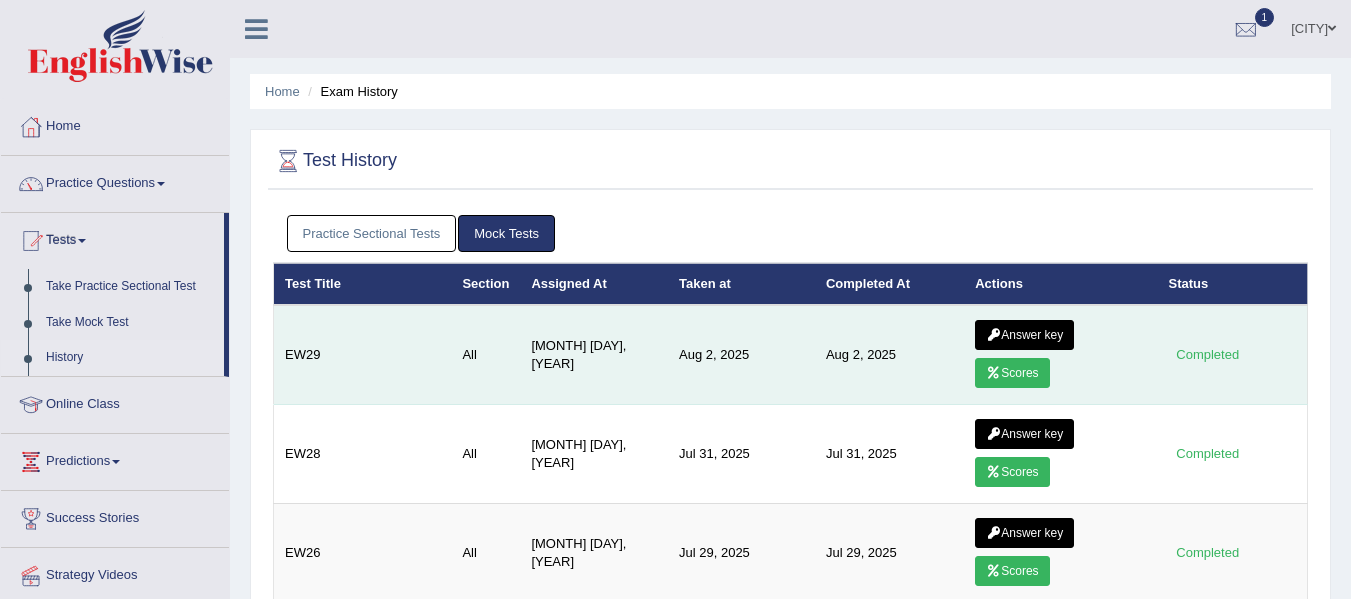 click on "Answer key" at bounding box center [1024, 335] 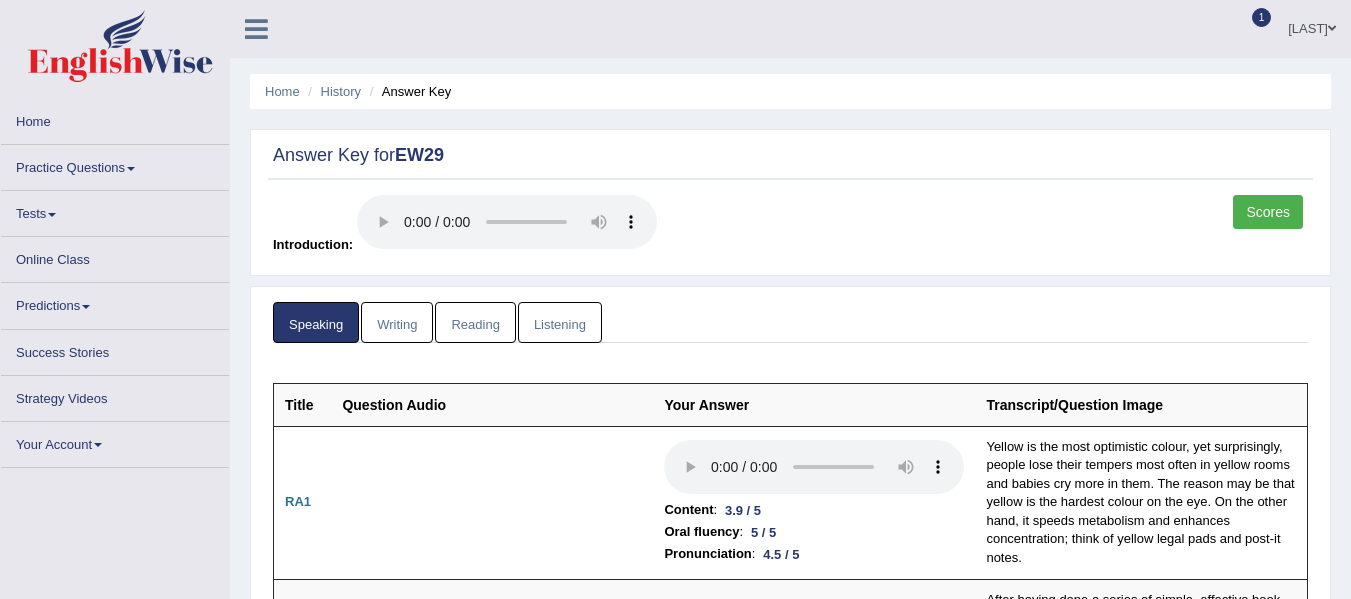 scroll, scrollTop: 400, scrollLeft: 0, axis: vertical 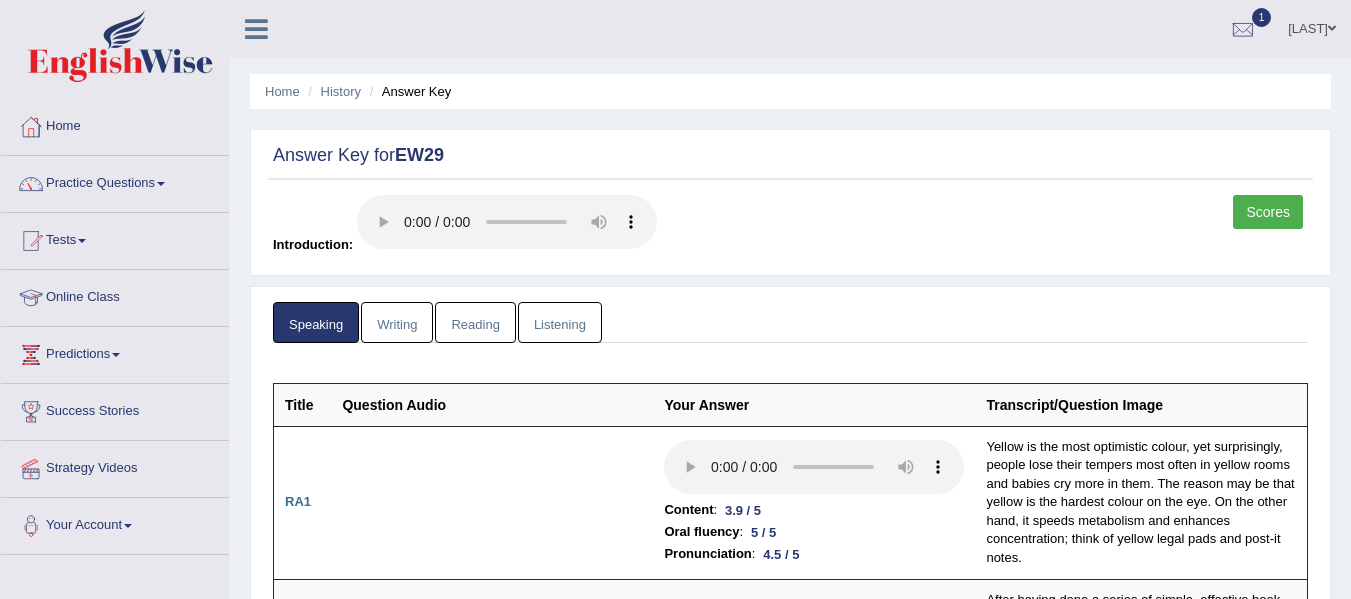 click on "Speaking
Writing
Reading
Listening
Title Question Audio Your Answer Transcript/Question Image RA1
Content  :  3.9 / 5
Oral fluency  :  5 / 5
Pronunciation  :  4.5 / 5
Yellow is the most optimistic colour, yet surprisingly, people lose their tempers most often in yellow rooms and babies cry more in them. The reason may be that yellow is the hardest colour on the eye. On the other hand, it speeds metabolism and enhances concentration; think of yellow legal pads and post-it notes. RA2
Content  :  4.1 / 5
Oral fluency  :  4.9 / 5
Pronunciation" at bounding box center (790, 2428) 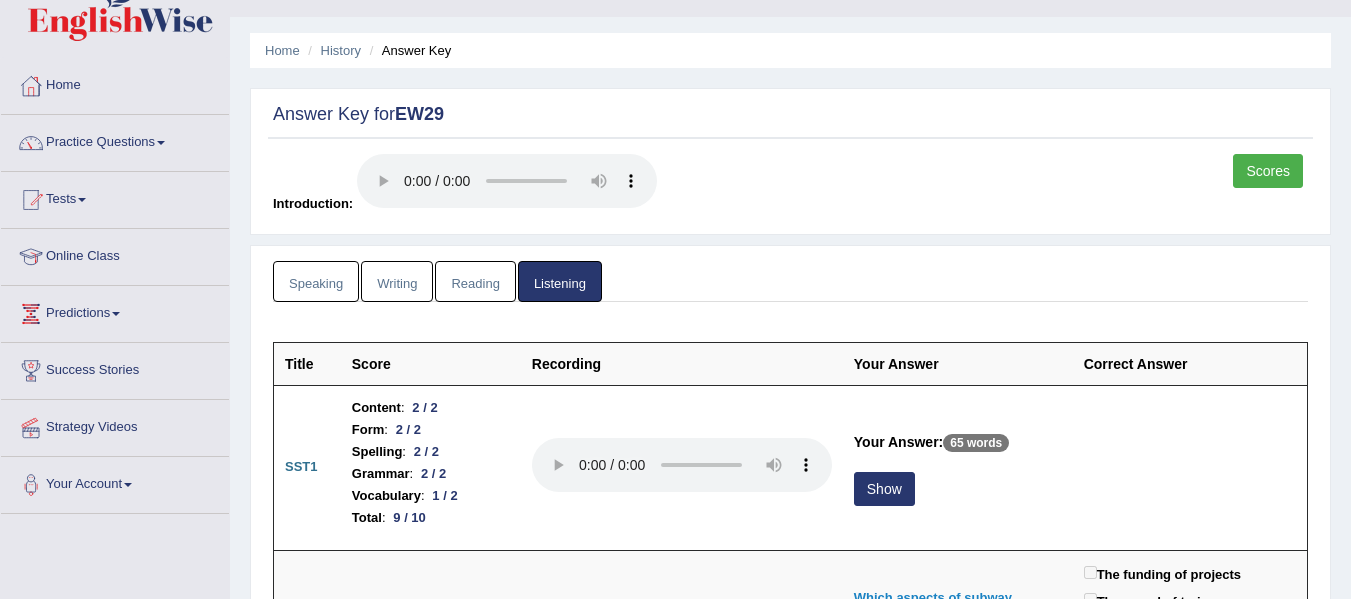 scroll, scrollTop: 0, scrollLeft: 0, axis: both 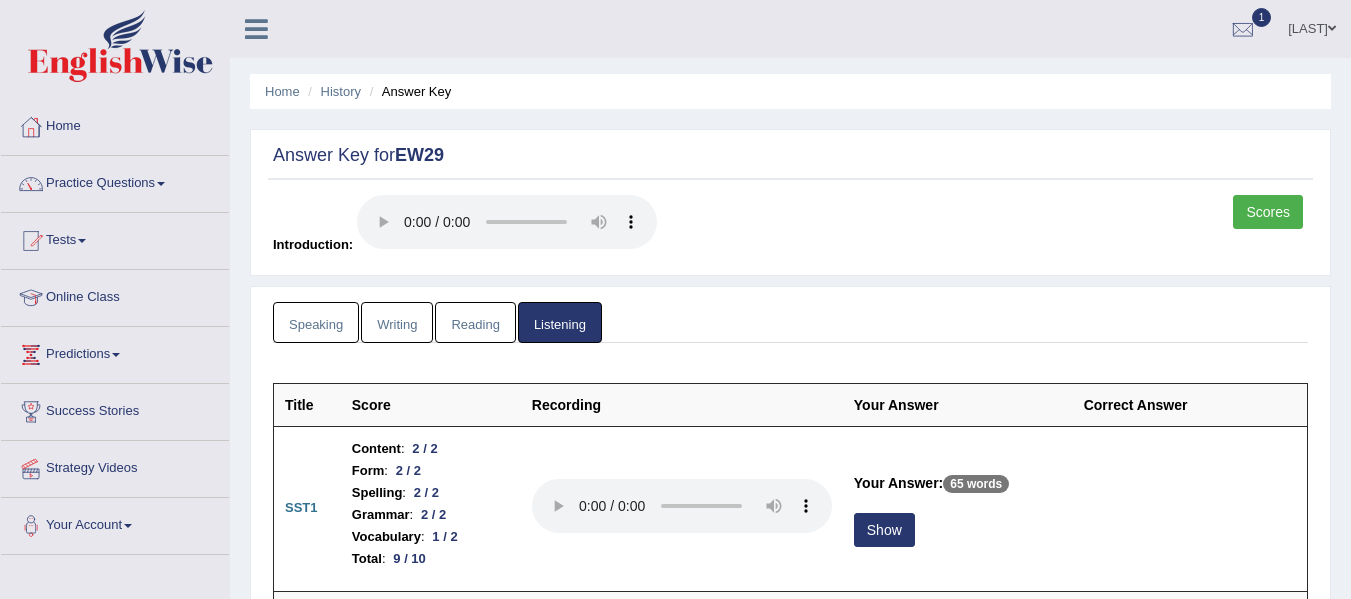click on "Scores" at bounding box center [1268, 212] 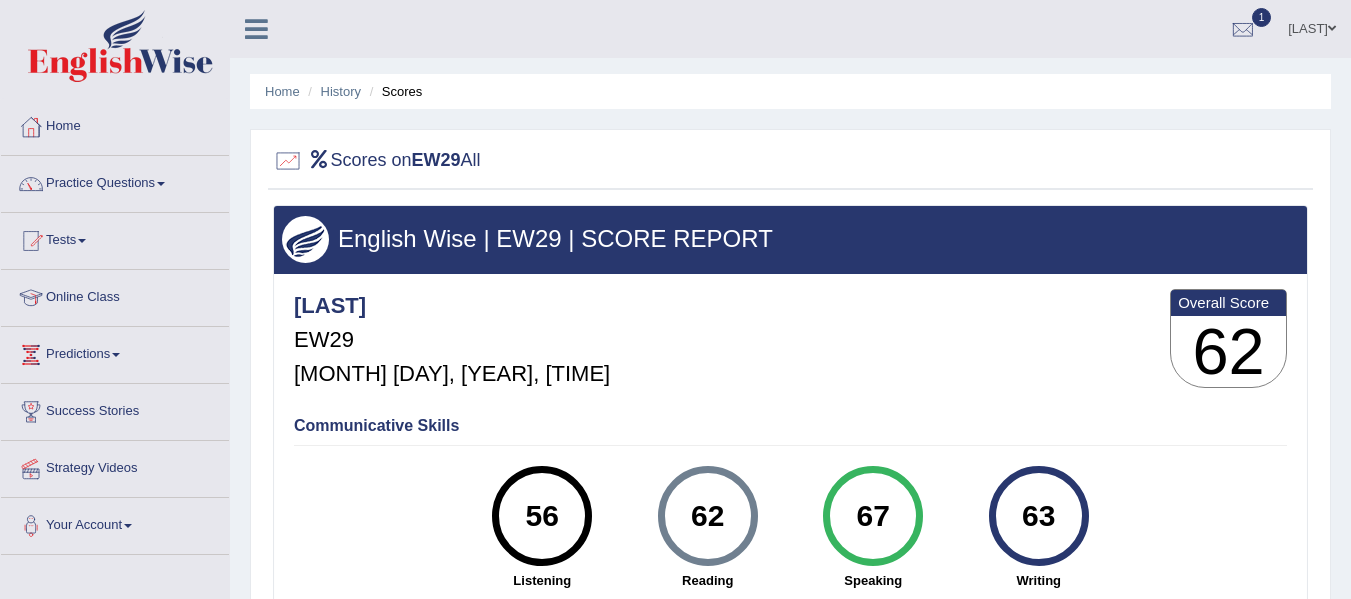 scroll, scrollTop: 0, scrollLeft: 0, axis: both 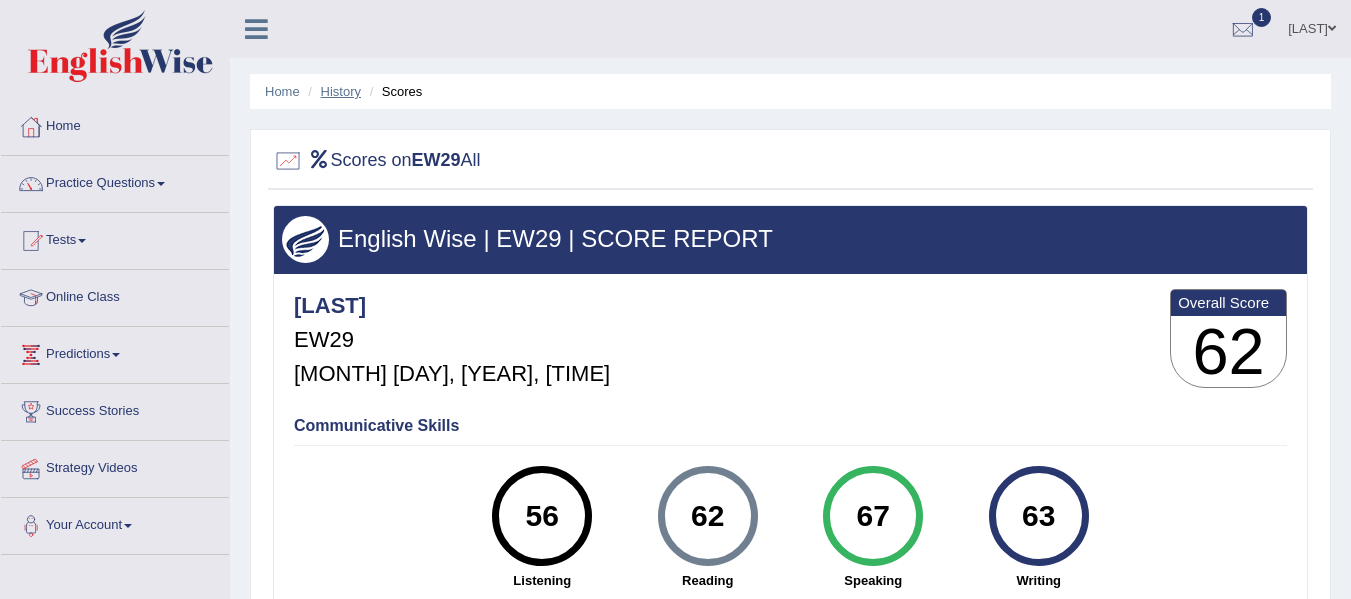 click on "History" at bounding box center [341, 91] 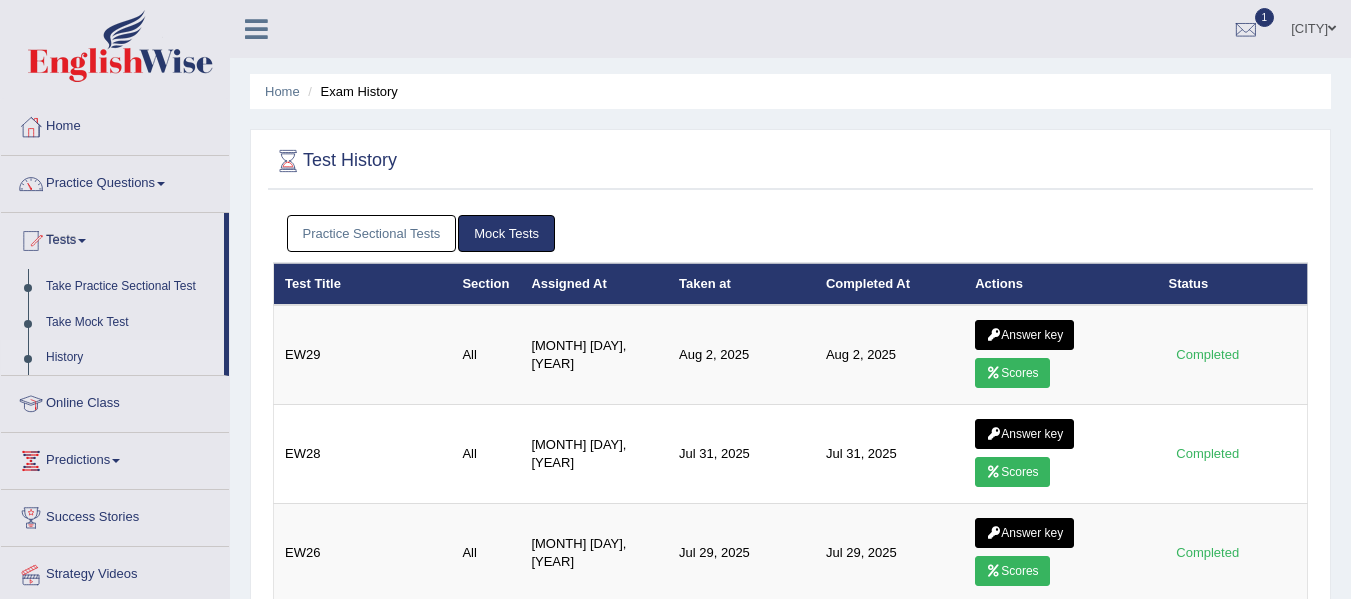 scroll, scrollTop: 200, scrollLeft: 0, axis: vertical 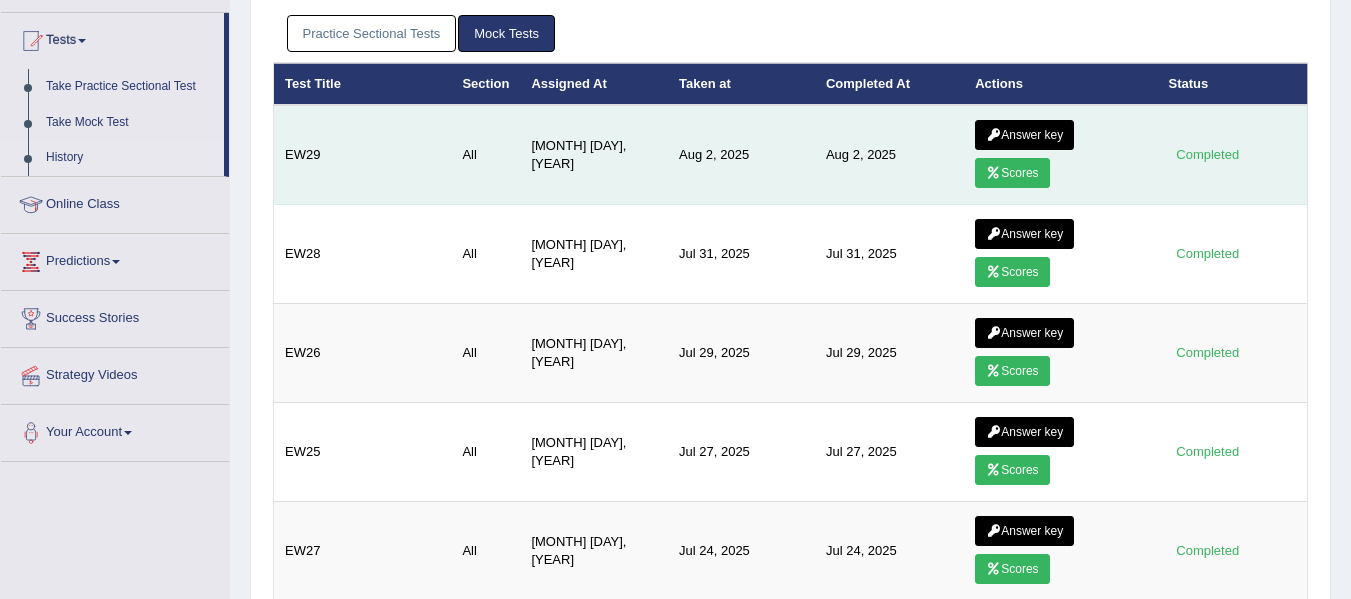 click on "Answer key" at bounding box center [1024, 135] 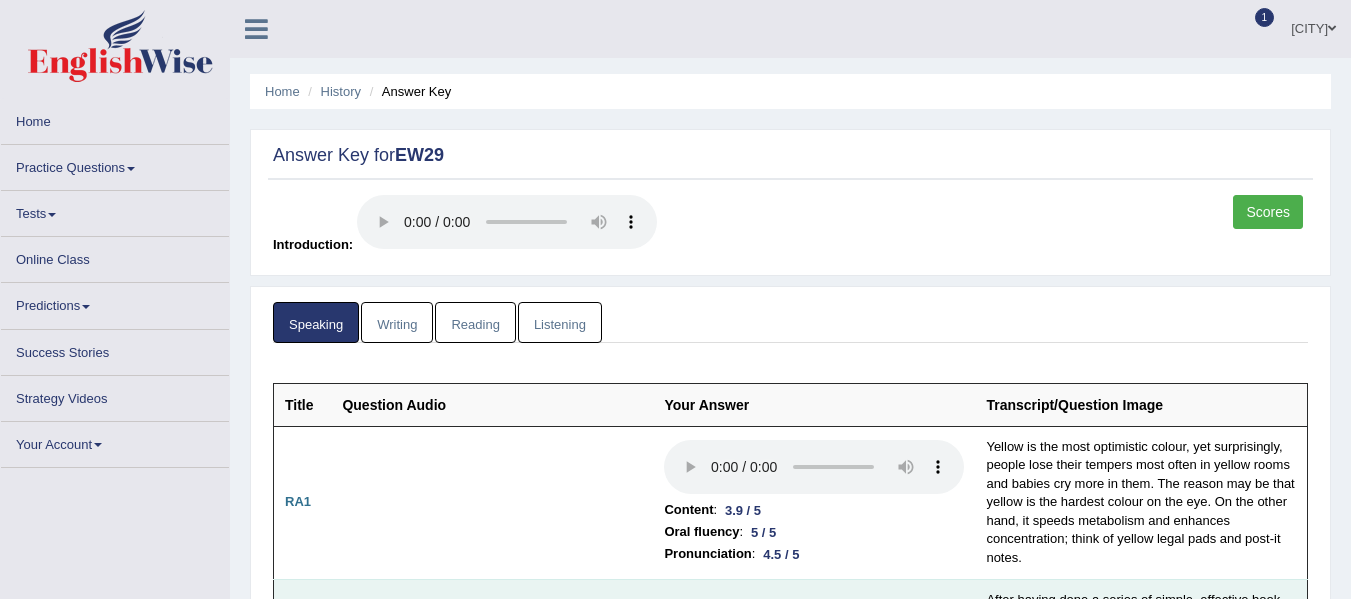 scroll, scrollTop: 500, scrollLeft: 0, axis: vertical 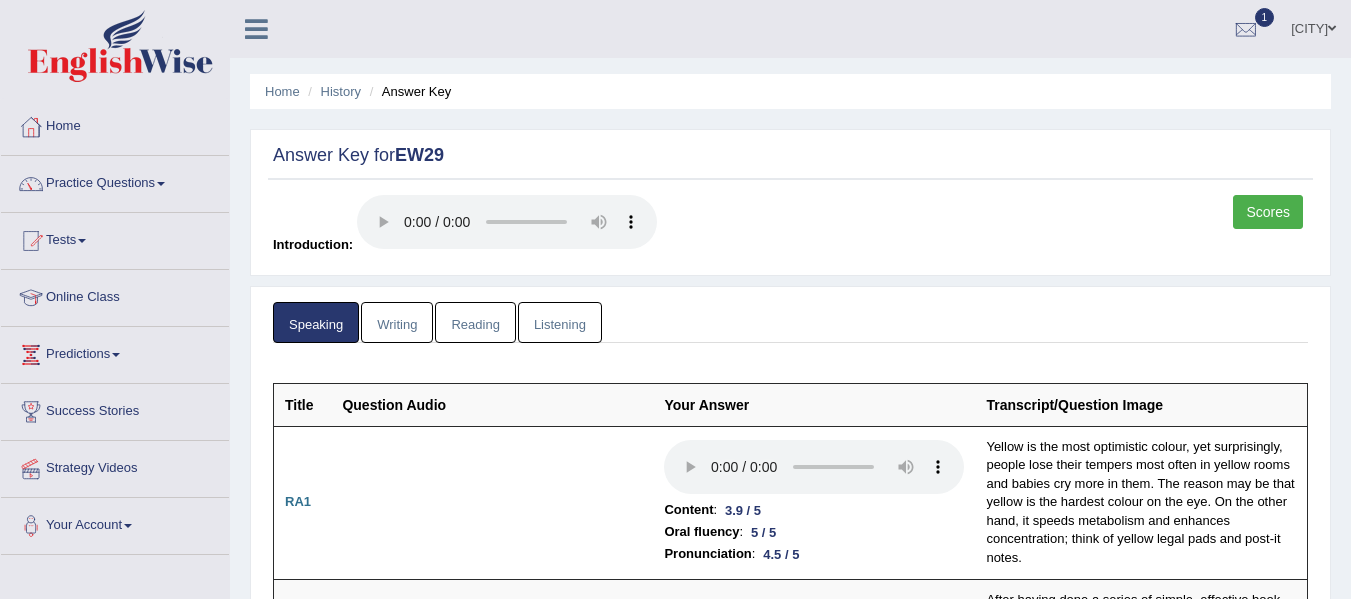 click on "Listening" at bounding box center (560, 322) 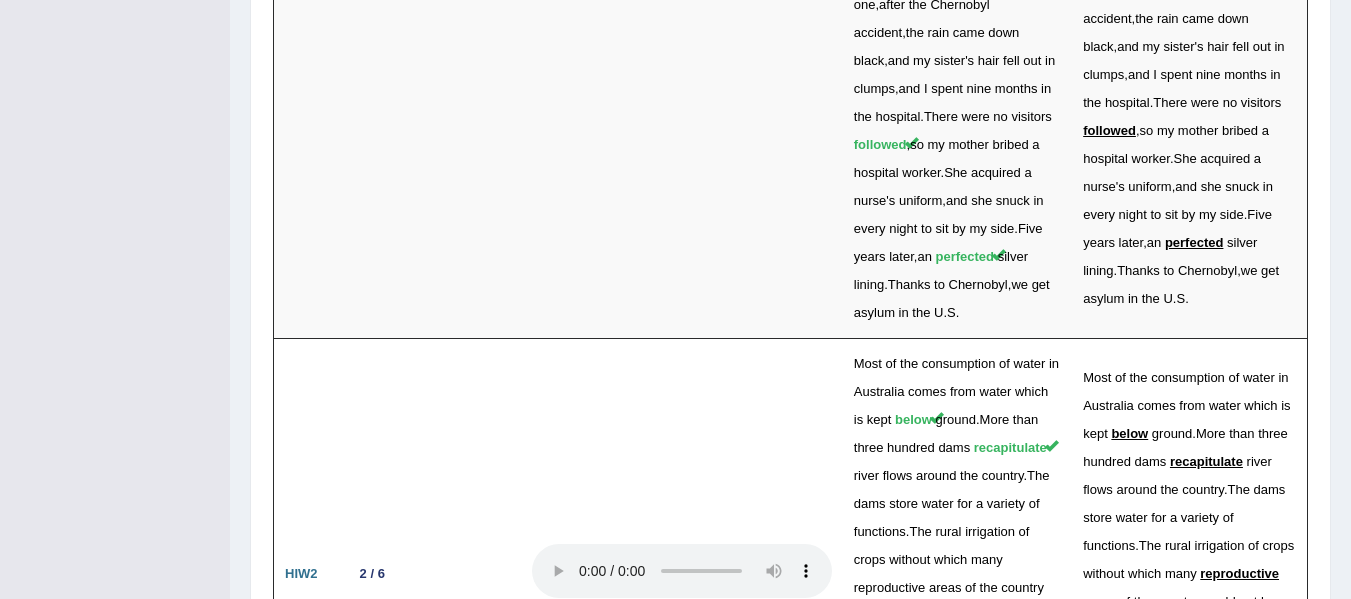 scroll, scrollTop: 4131, scrollLeft: 0, axis: vertical 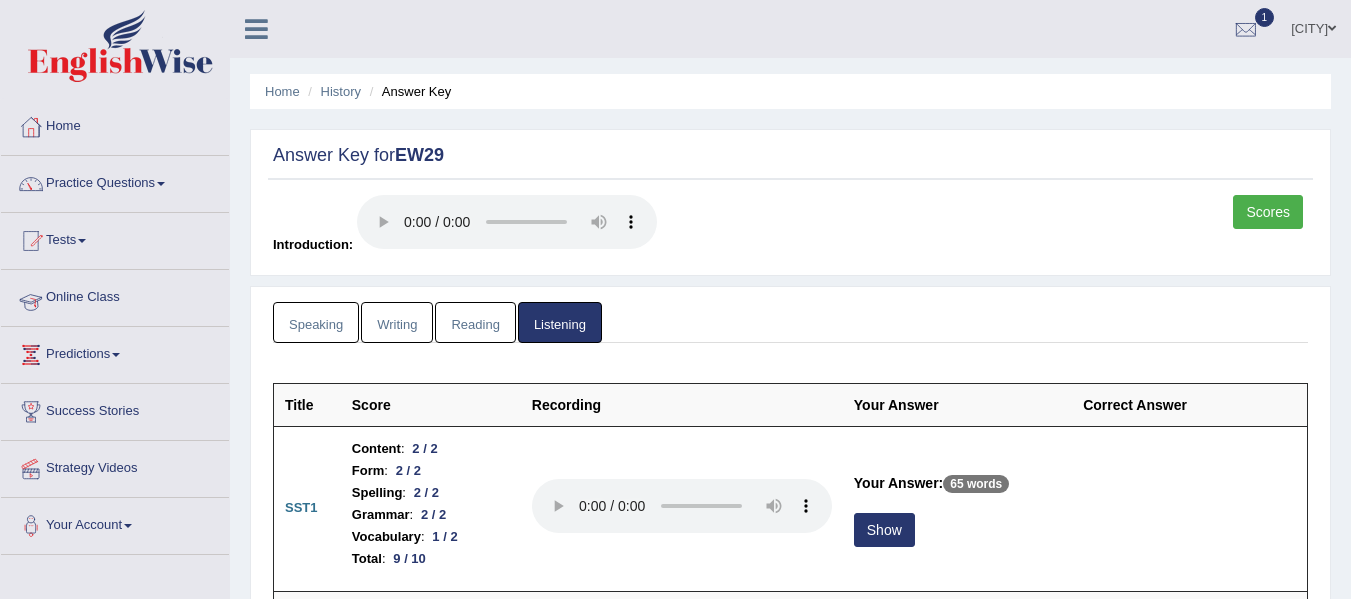 click on "Speaking" at bounding box center (316, 322) 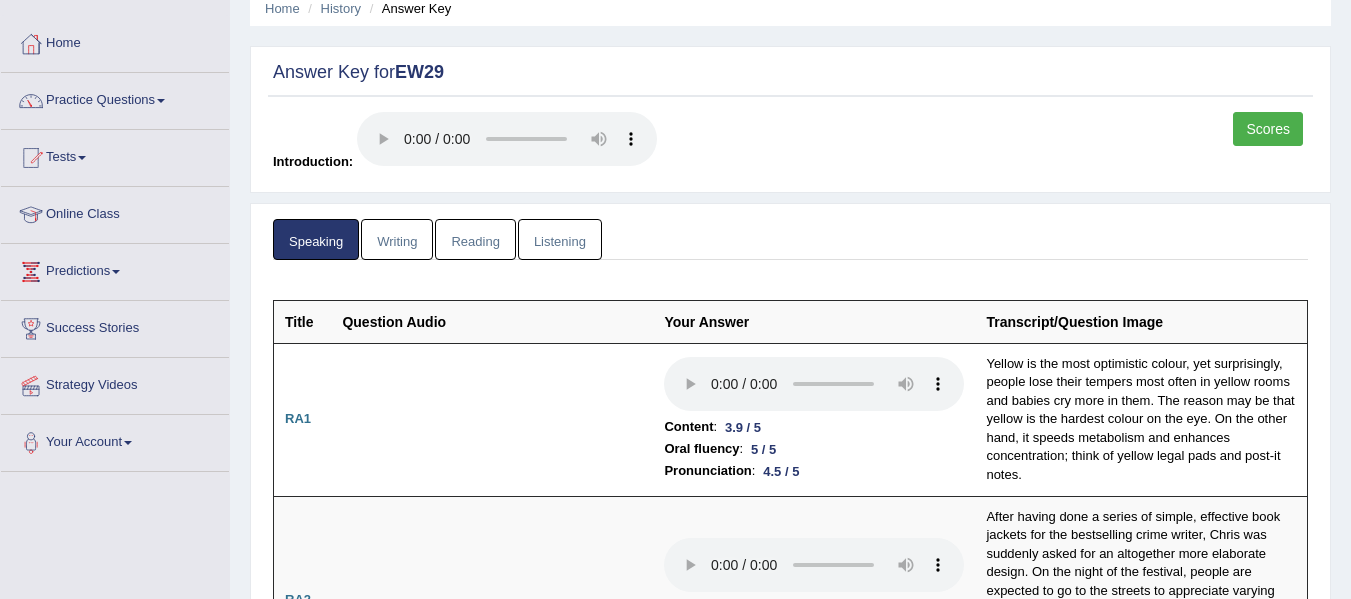 scroll, scrollTop: 0, scrollLeft: 0, axis: both 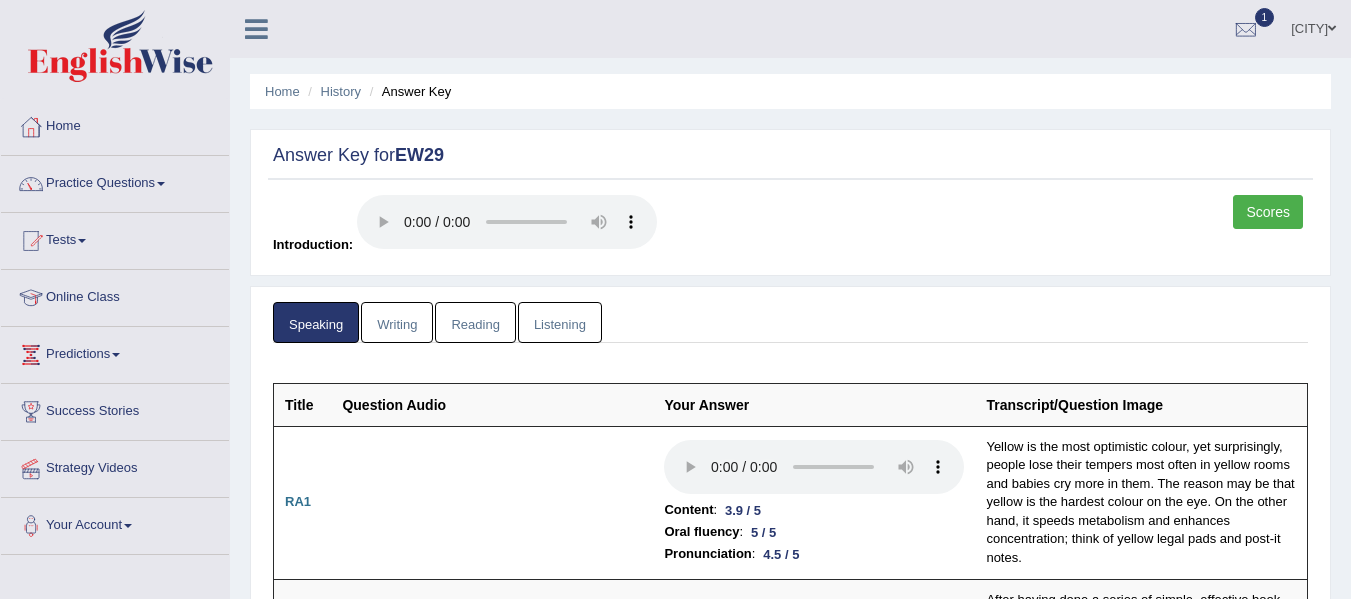 click on "Writing" at bounding box center (397, 322) 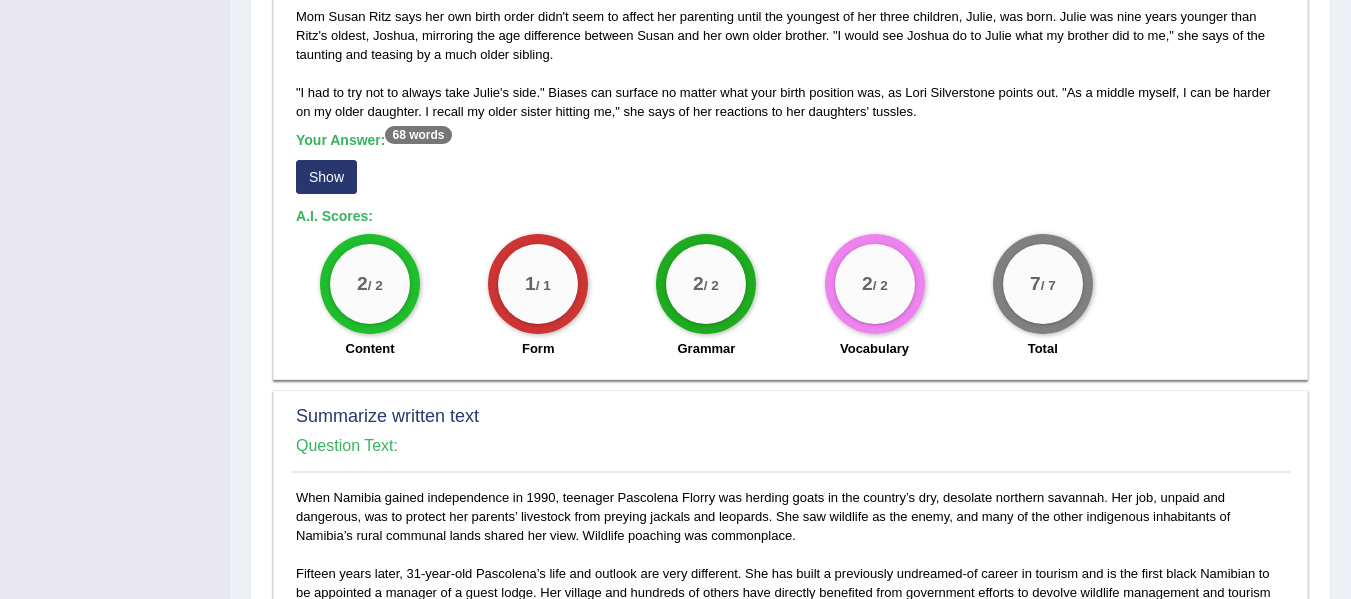 scroll, scrollTop: 0, scrollLeft: 0, axis: both 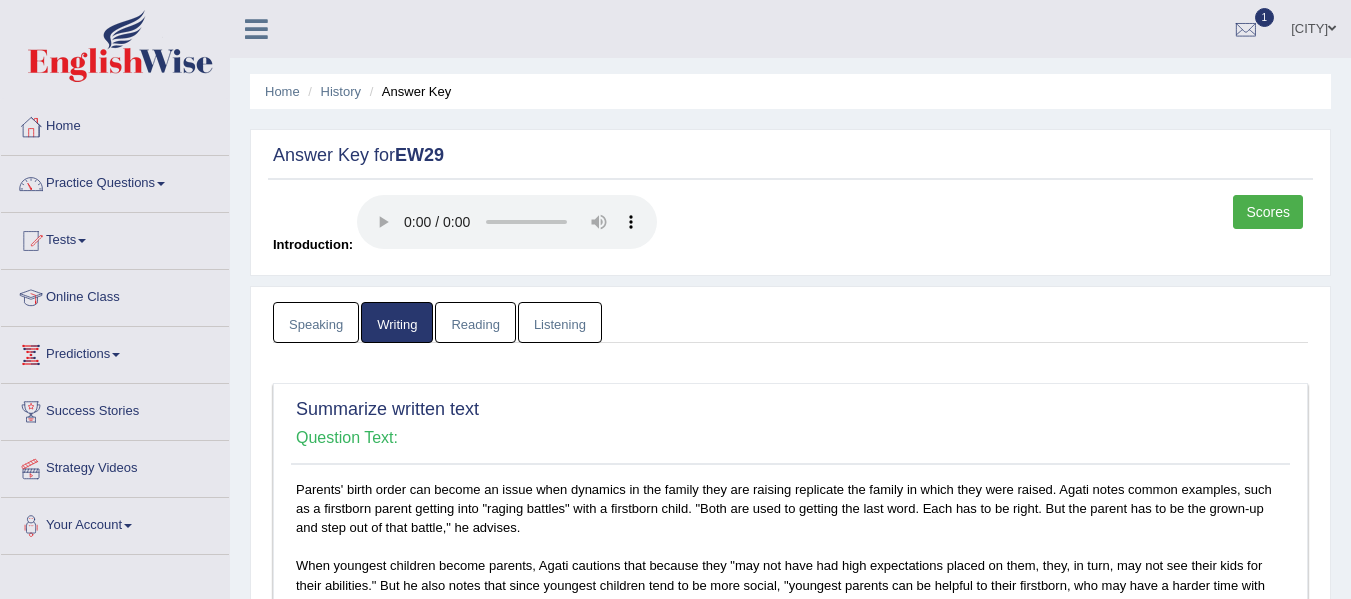 click on "Reading" at bounding box center (475, 322) 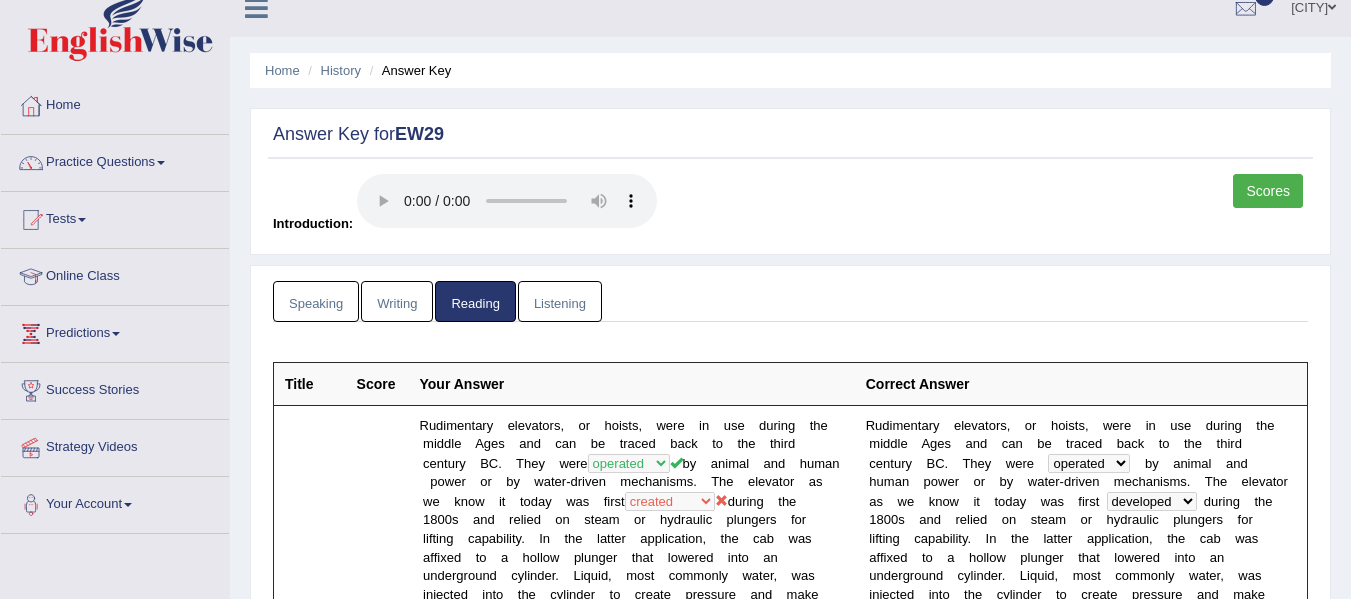 scroll, scrollTop: 0, scrollLeft: 0, axis: both 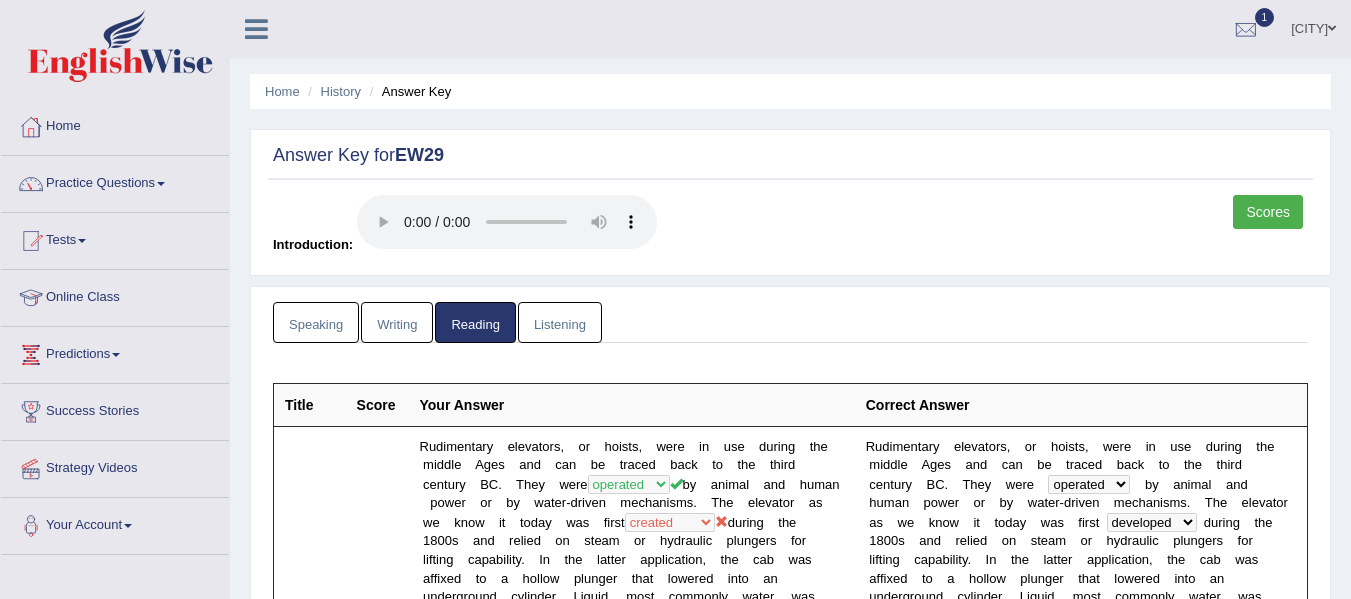 click on "Speaking
Writing
Reading
Listening
Title Question Audio Your Answer Transcript/Question Image RA1
Content  :  3.9 / 5
Oral fluency  :  5 / 5
Pronunciation  :  4.5 / 5
Yellow is the most optimistic colour, yet surprisingly, people lose their tempers most often in yellow rooms and babies cry more in them. The reason may be that yellow is the hardest colour on the eye. On the other hand, it speeds metabolism and enhances concentration; think of yellow legal pads and post-it notes. RA2
Content  :  4.1 / 5
Oral fluency  :  4.9 / 5
Pronunciation" at bounding box center [790, 2602] 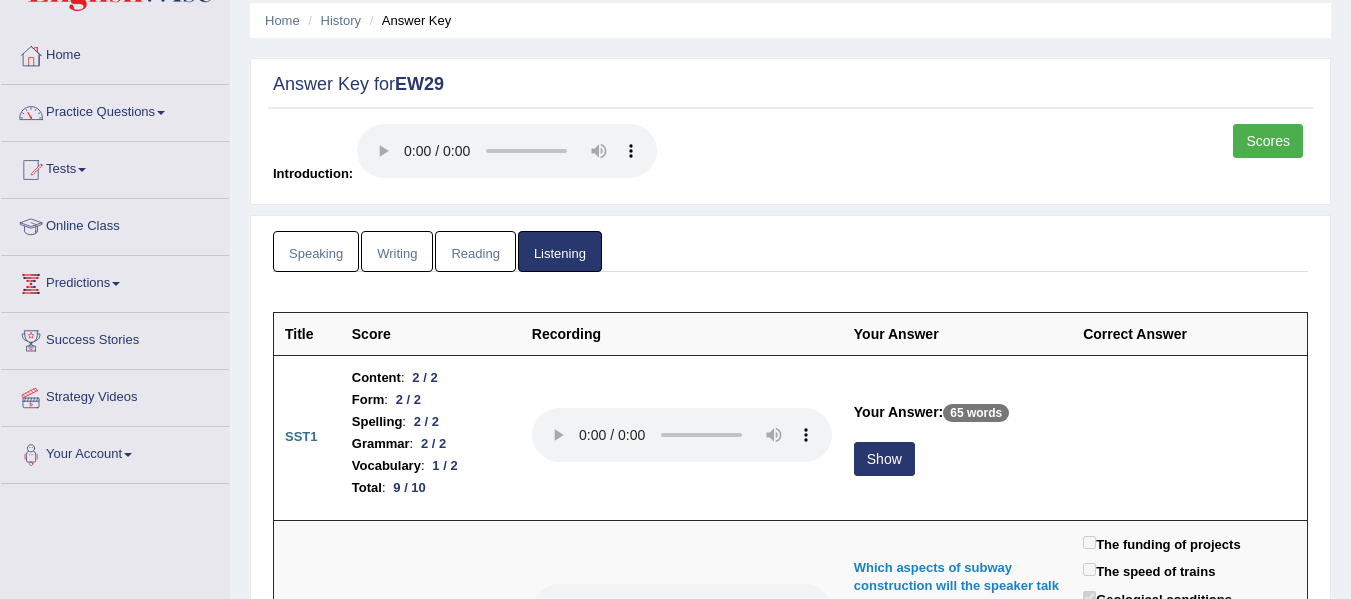 scroll, scrollTop: 0, scrollLeft: 0, axis: both 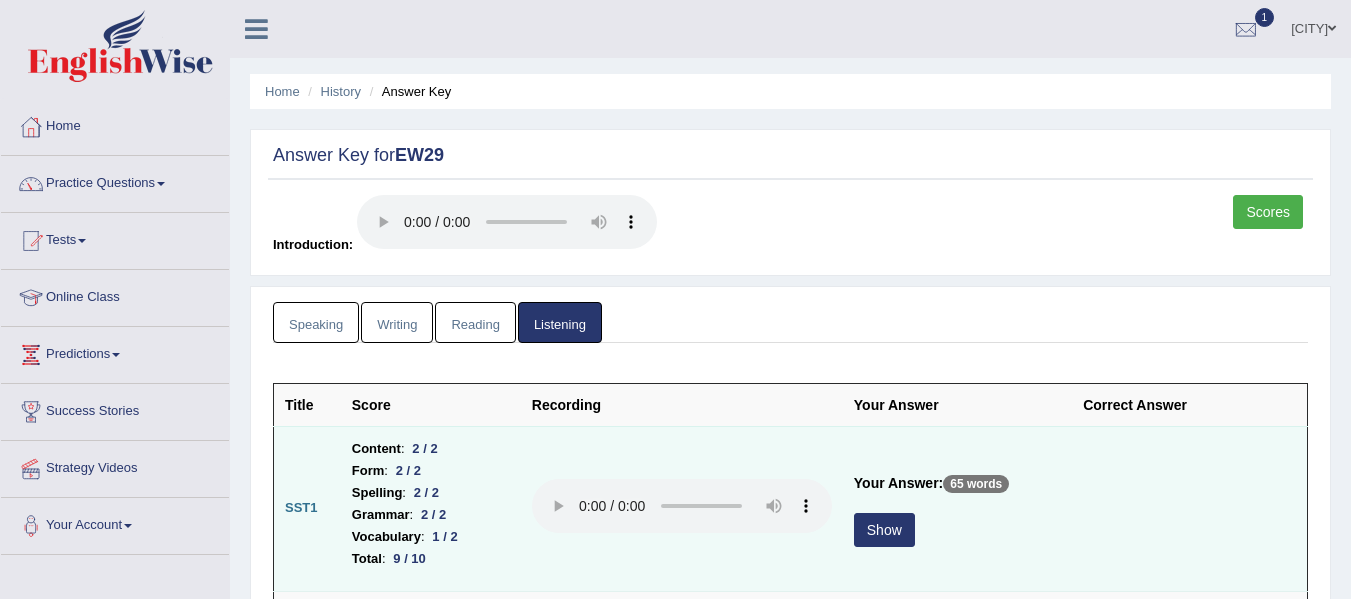 click on "Show" at bounding box center (884, 530) 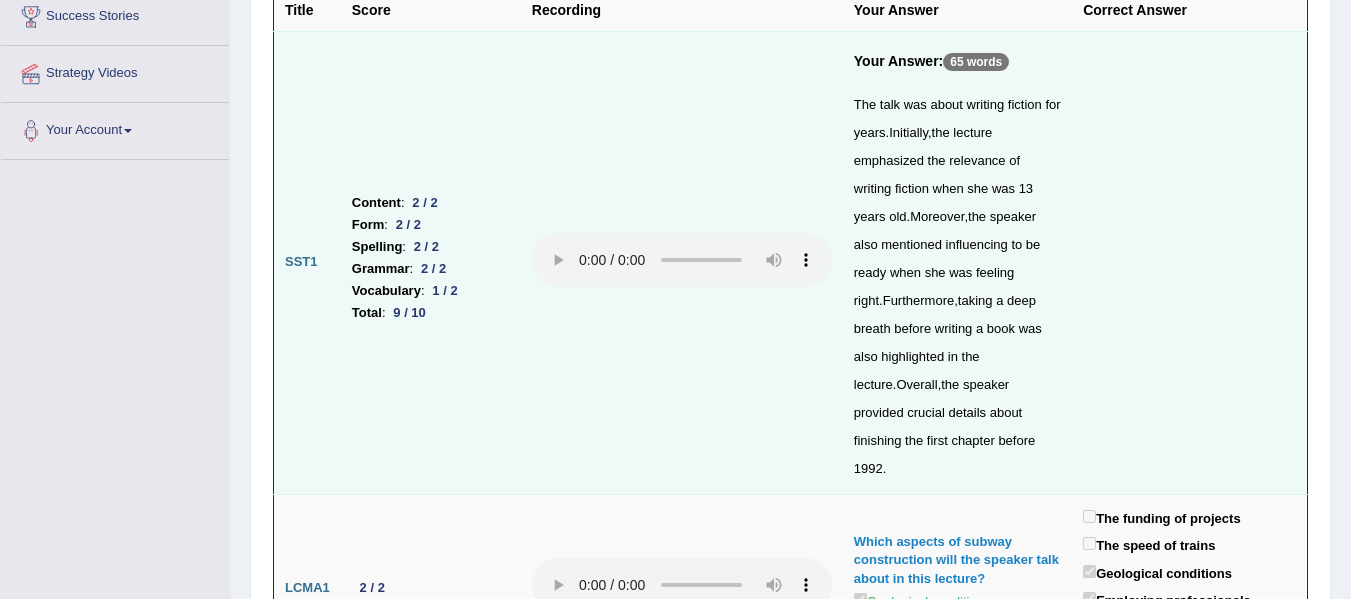 scroll, scrollTop: 400, scrollLeft: 0, axis: vertical 